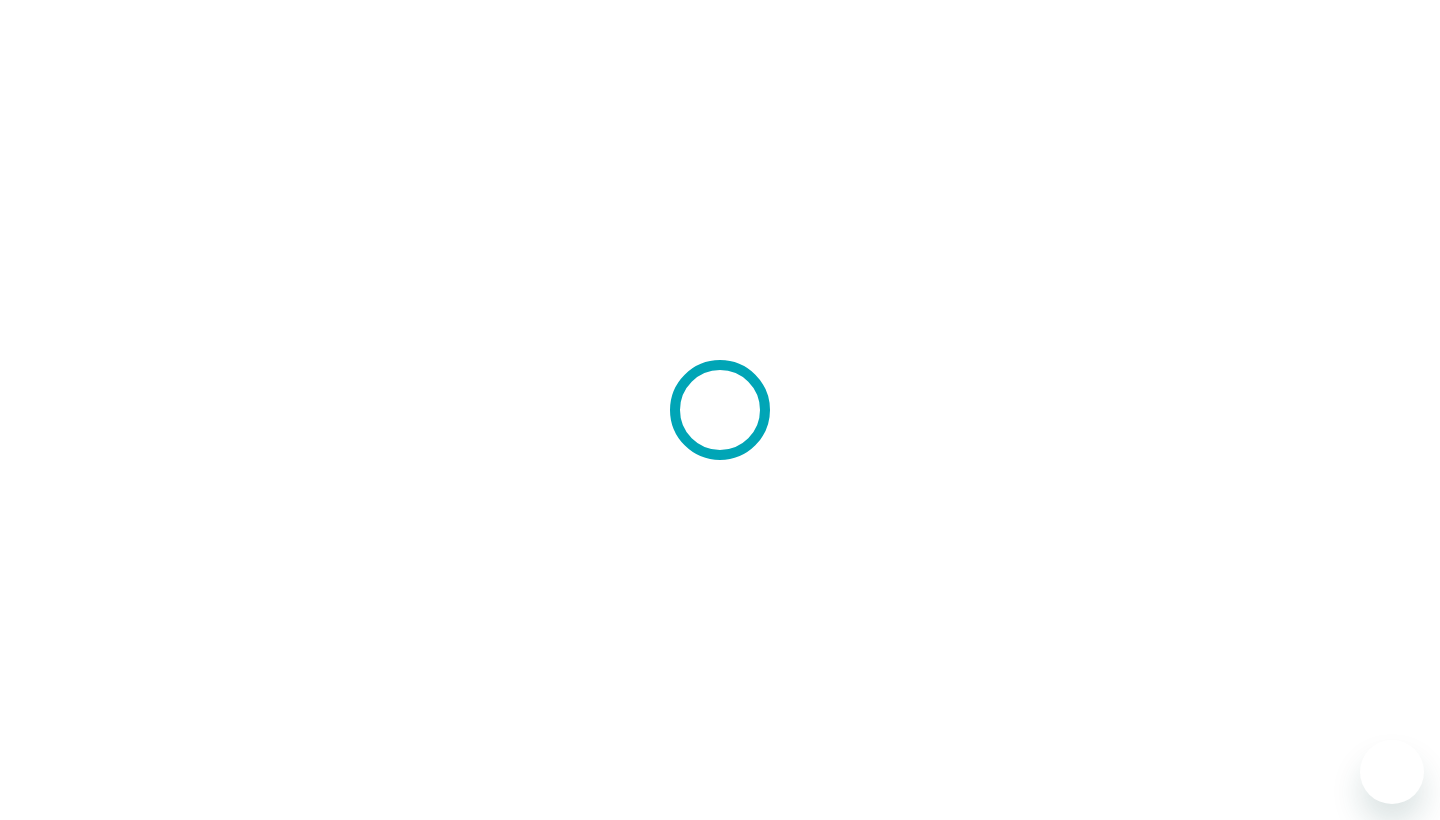 scroll, scrollTop: 0, scrollLeft: 0, axis: both 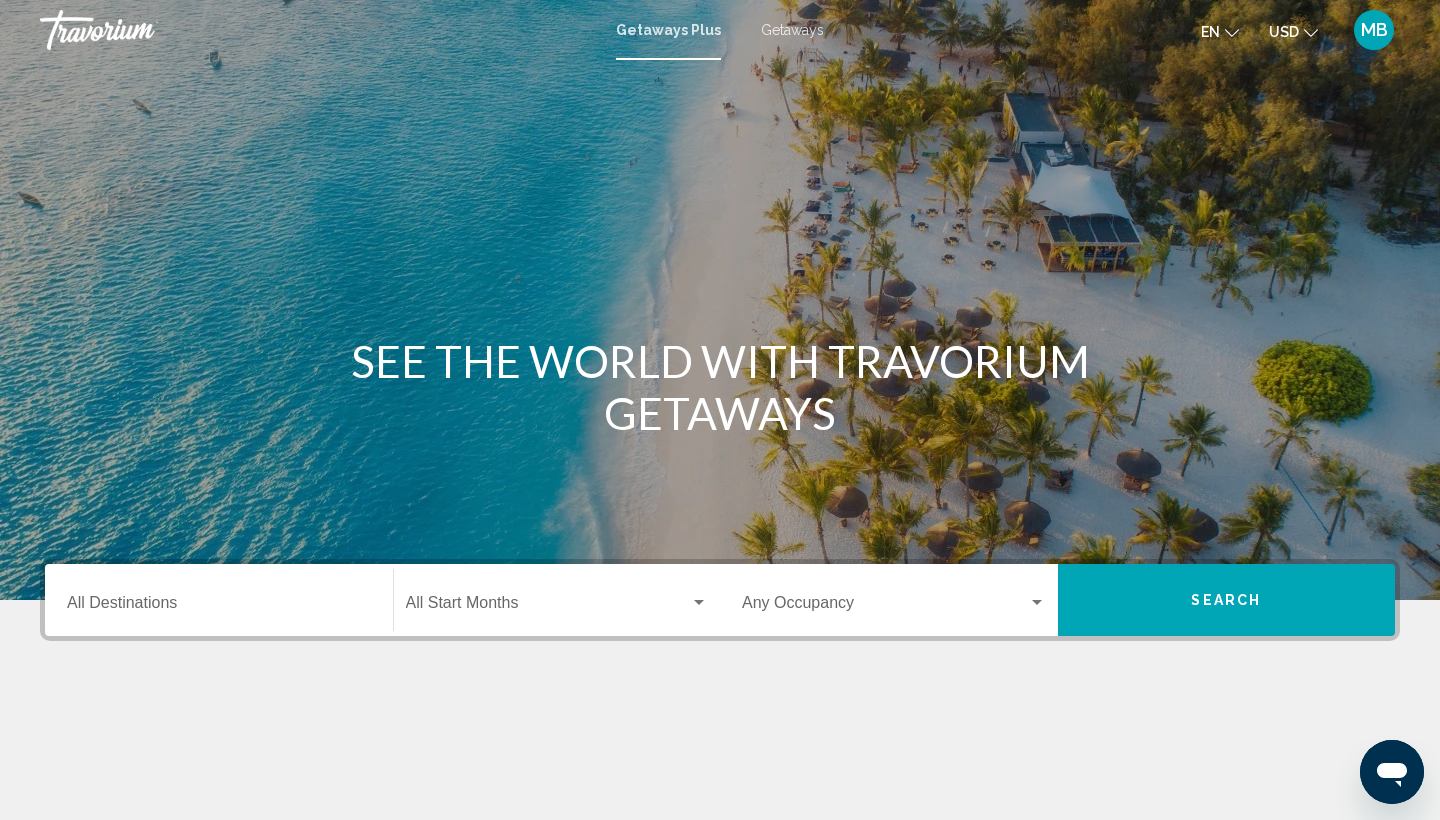 click on "MB" at bounding box center (1374, 30) 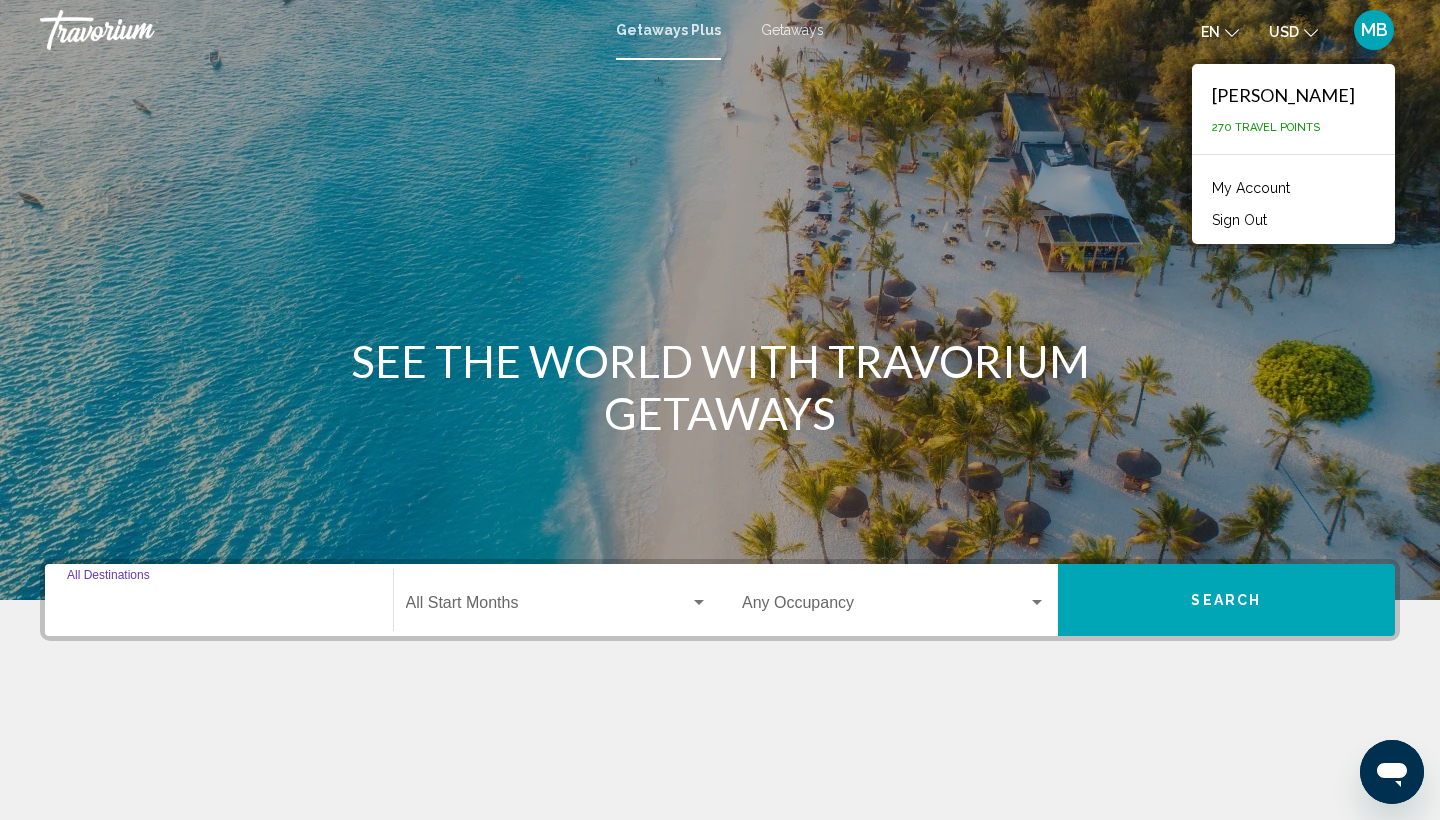 click on "Destination All Destinations" at bounding box center (219, 607) 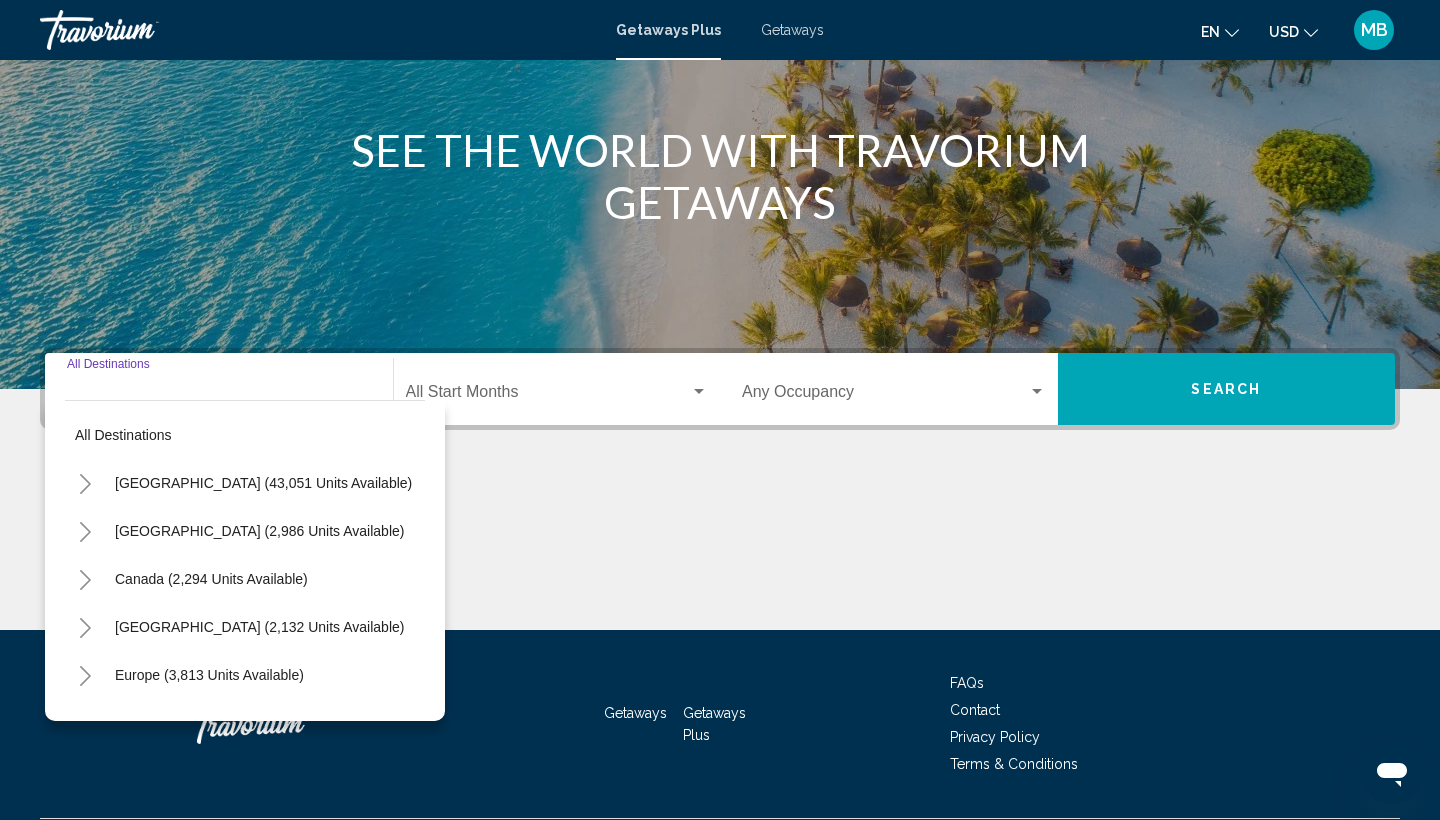 scroll, scrollTop: 266, scrollLeft: 0, axis: vertical 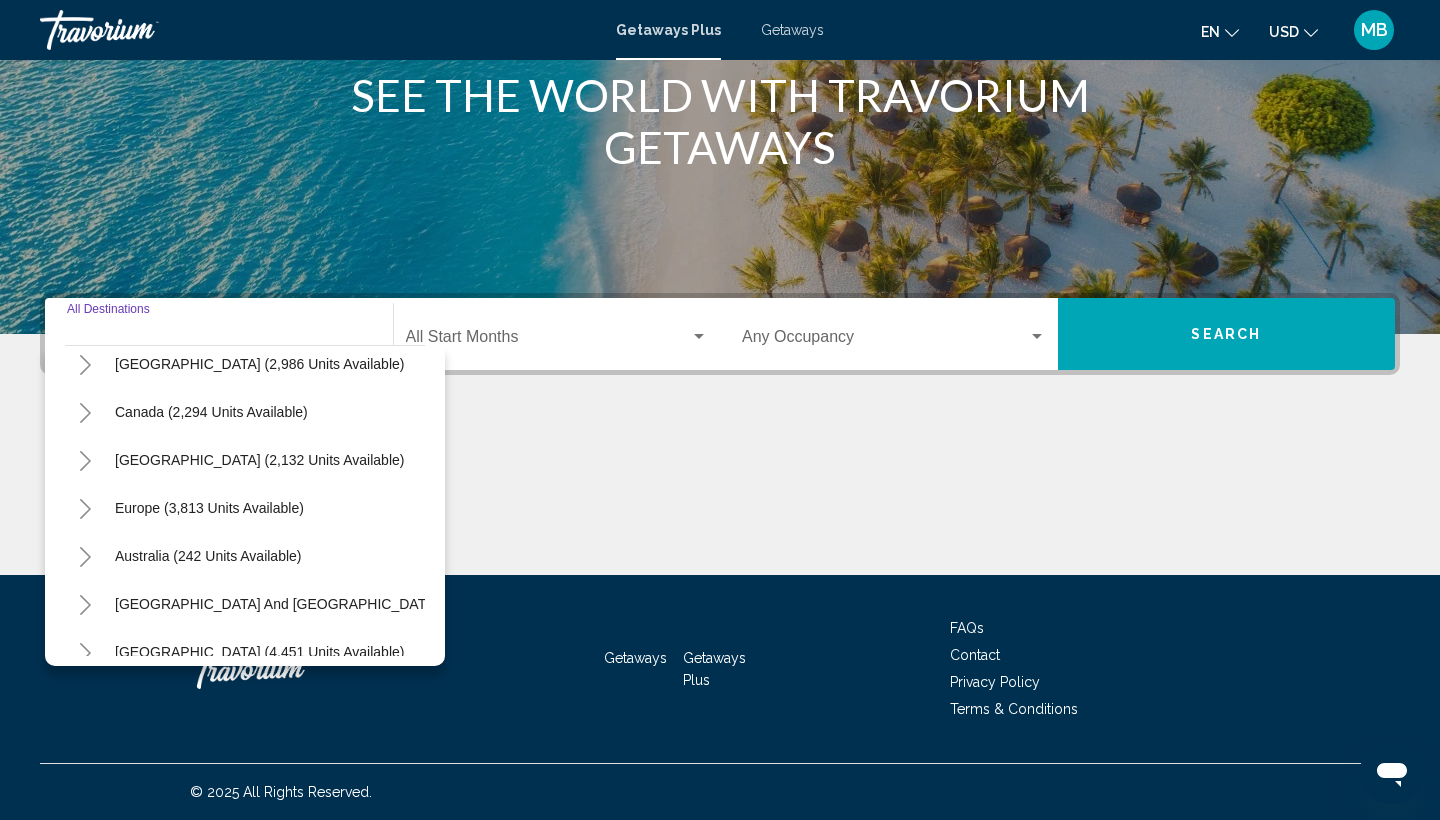 click 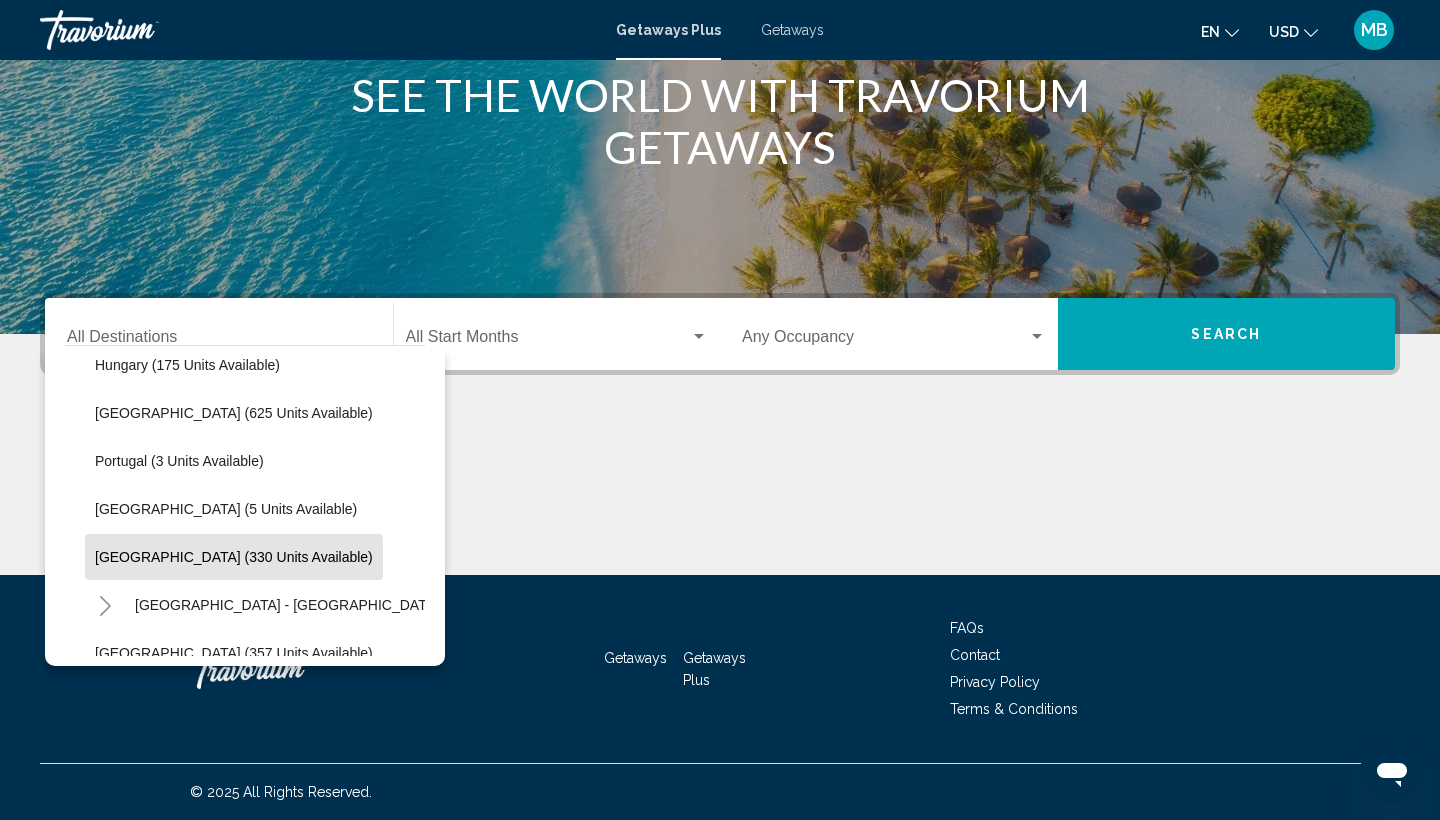 scroll, scrollTop: 527, scrollLeft: 0, axis: vertical 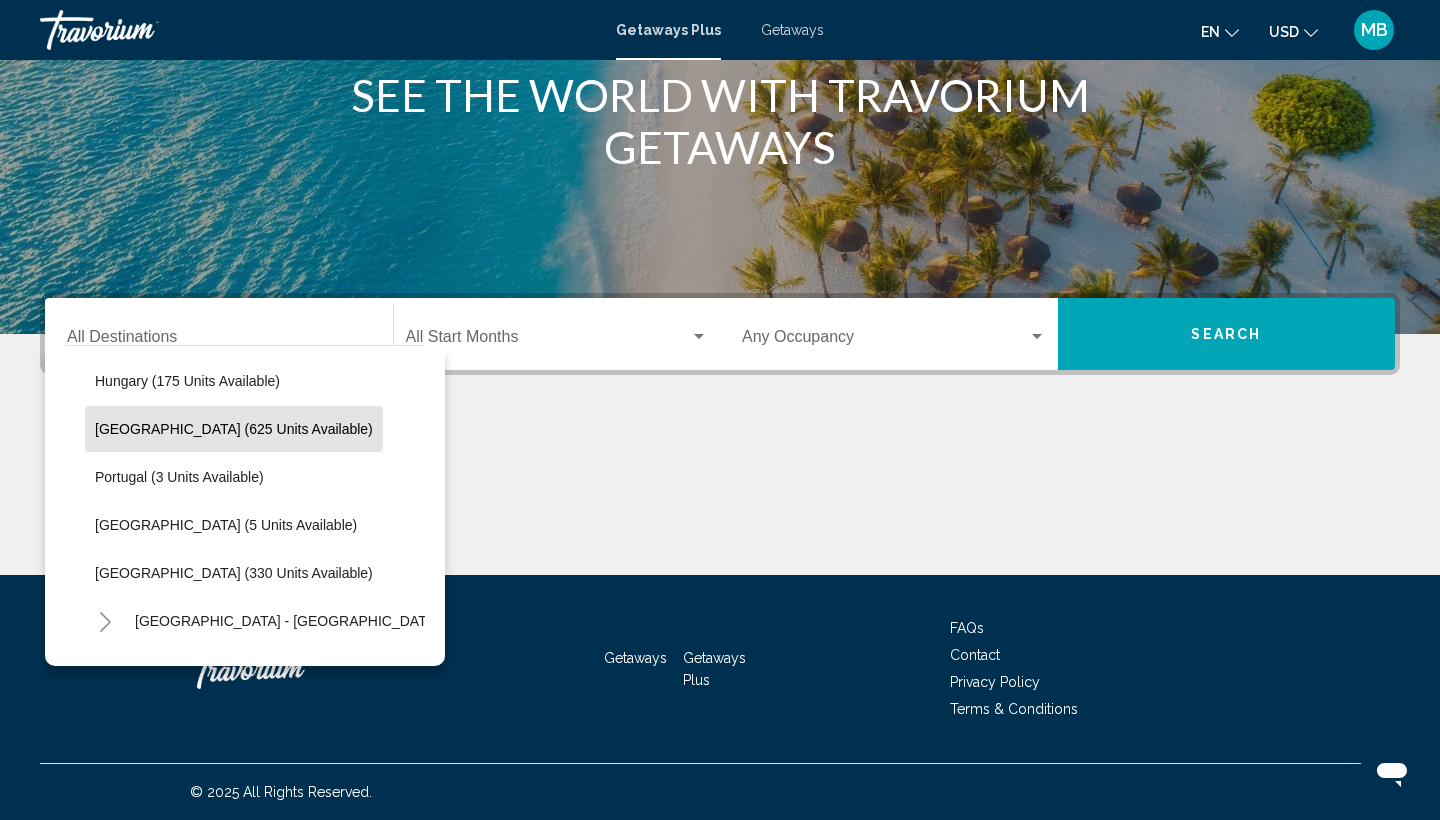 click on "Italy (625 units available)" 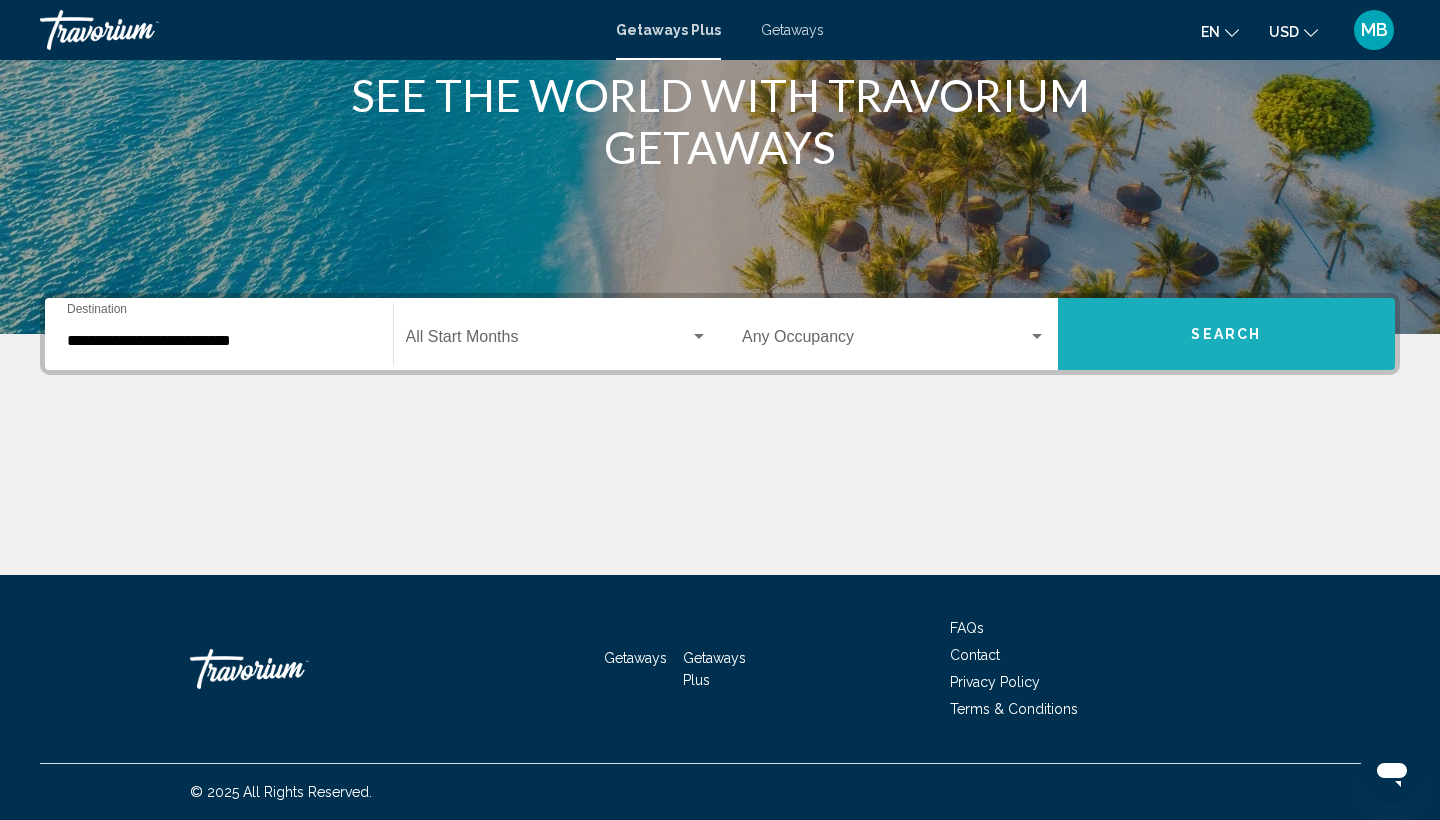 click on "Search" at bounding box center (1227, 334) 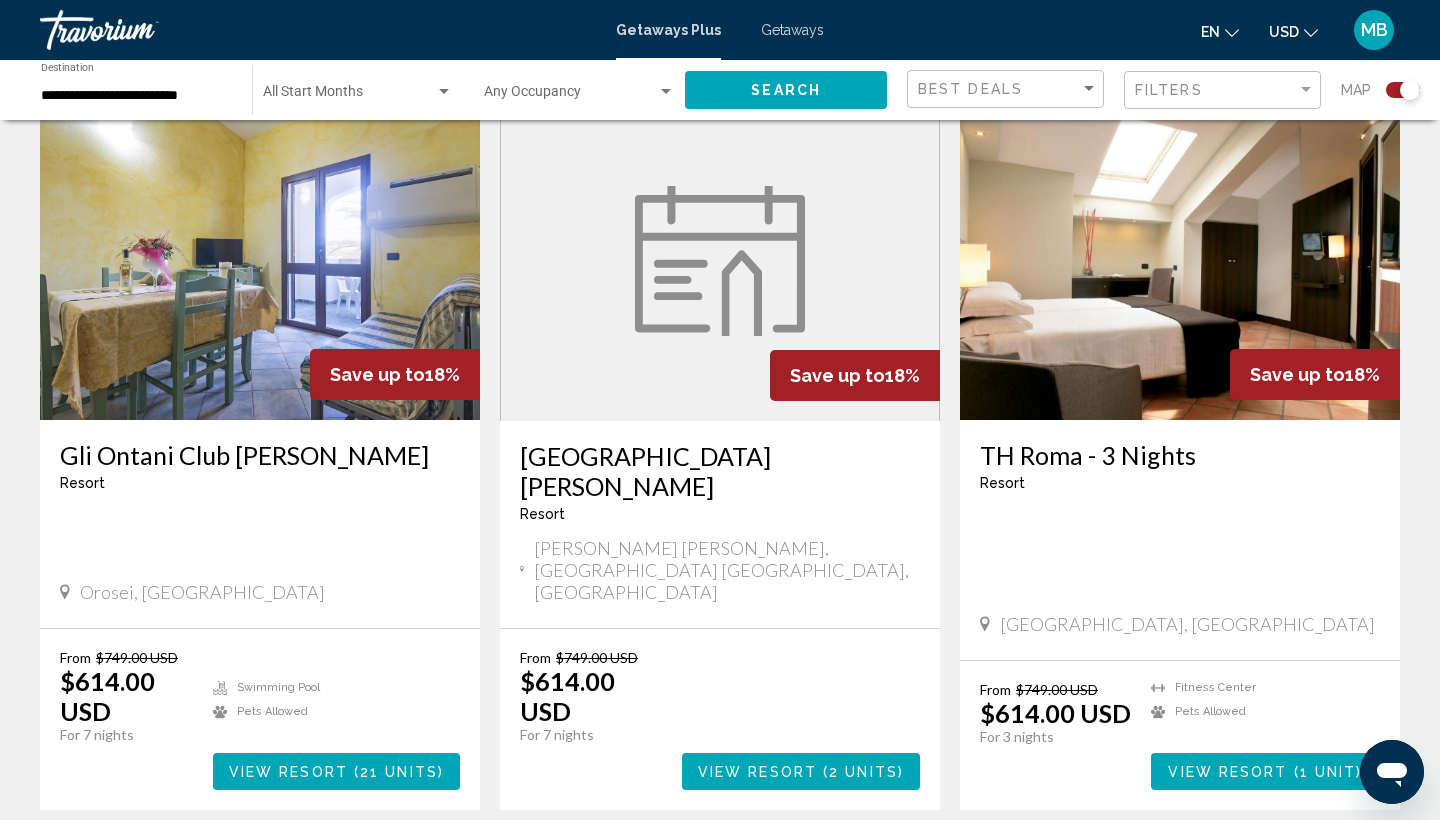 scroll, scrollTop: 726, scrollLeft: 0, axis: vertical 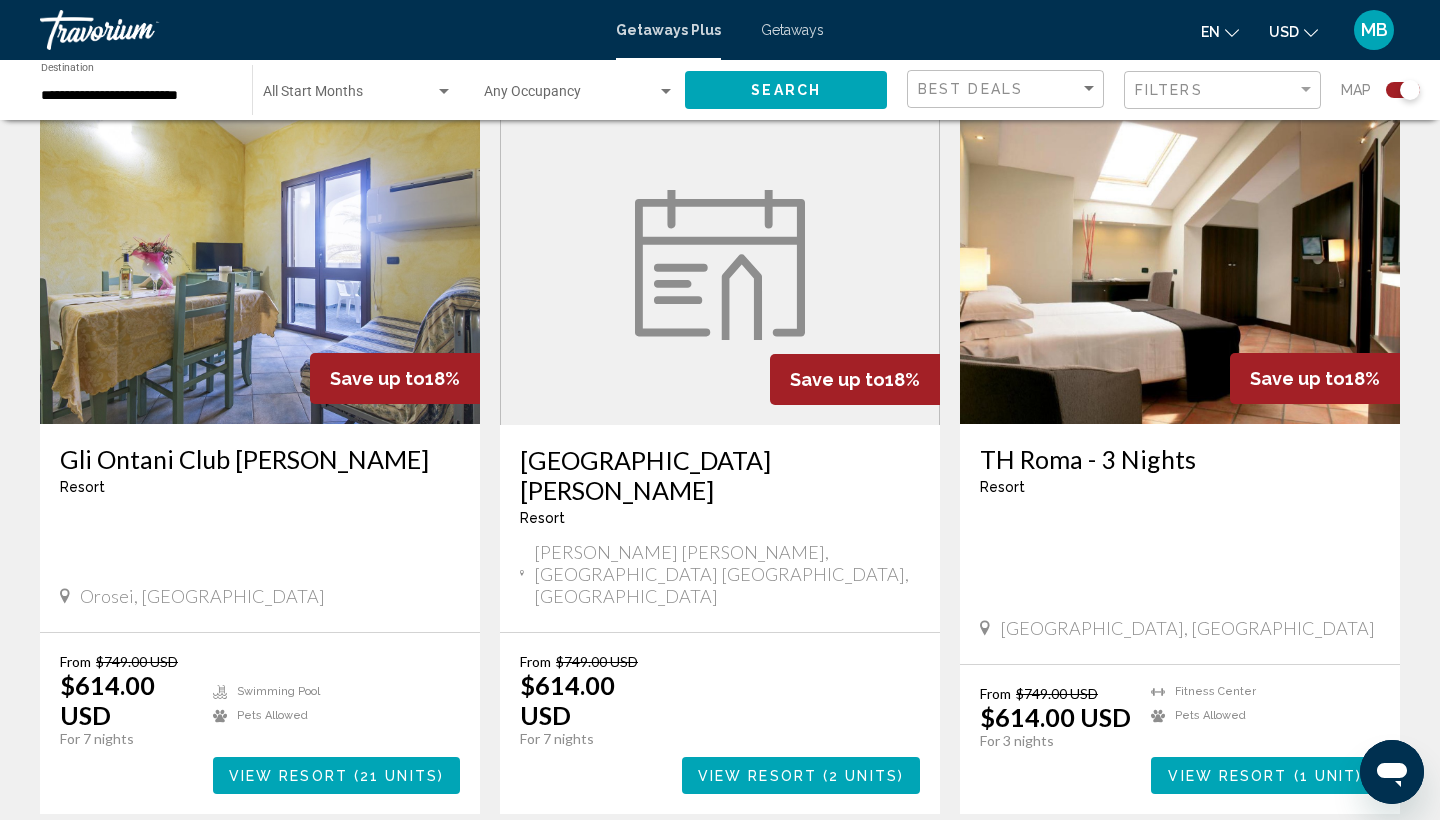 click on "View Resort    ( 21 units )" at bounding box center [336, 775] 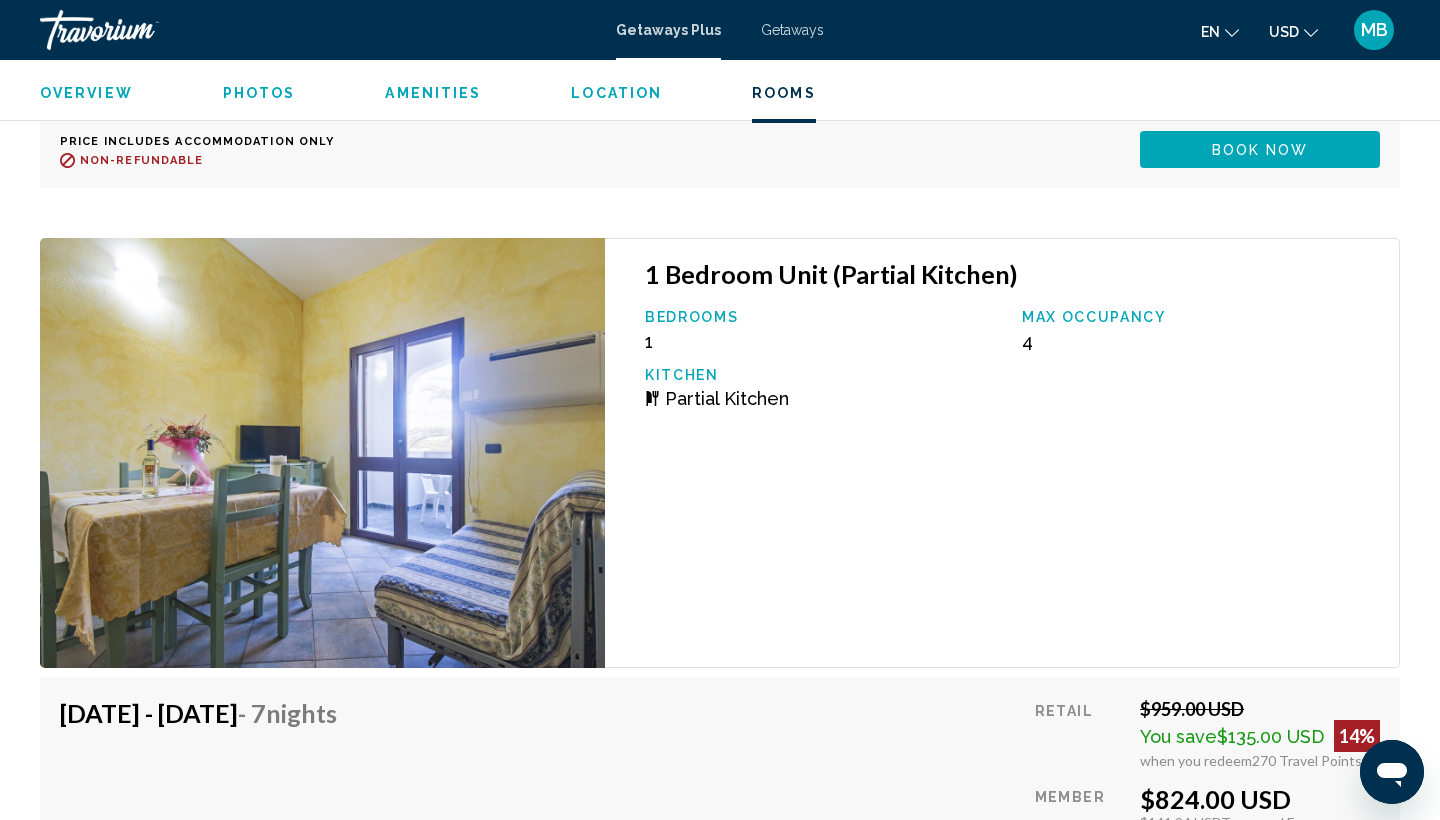 scroll, scrollTop: 4744, scrollLeft: 0, axis: vertical 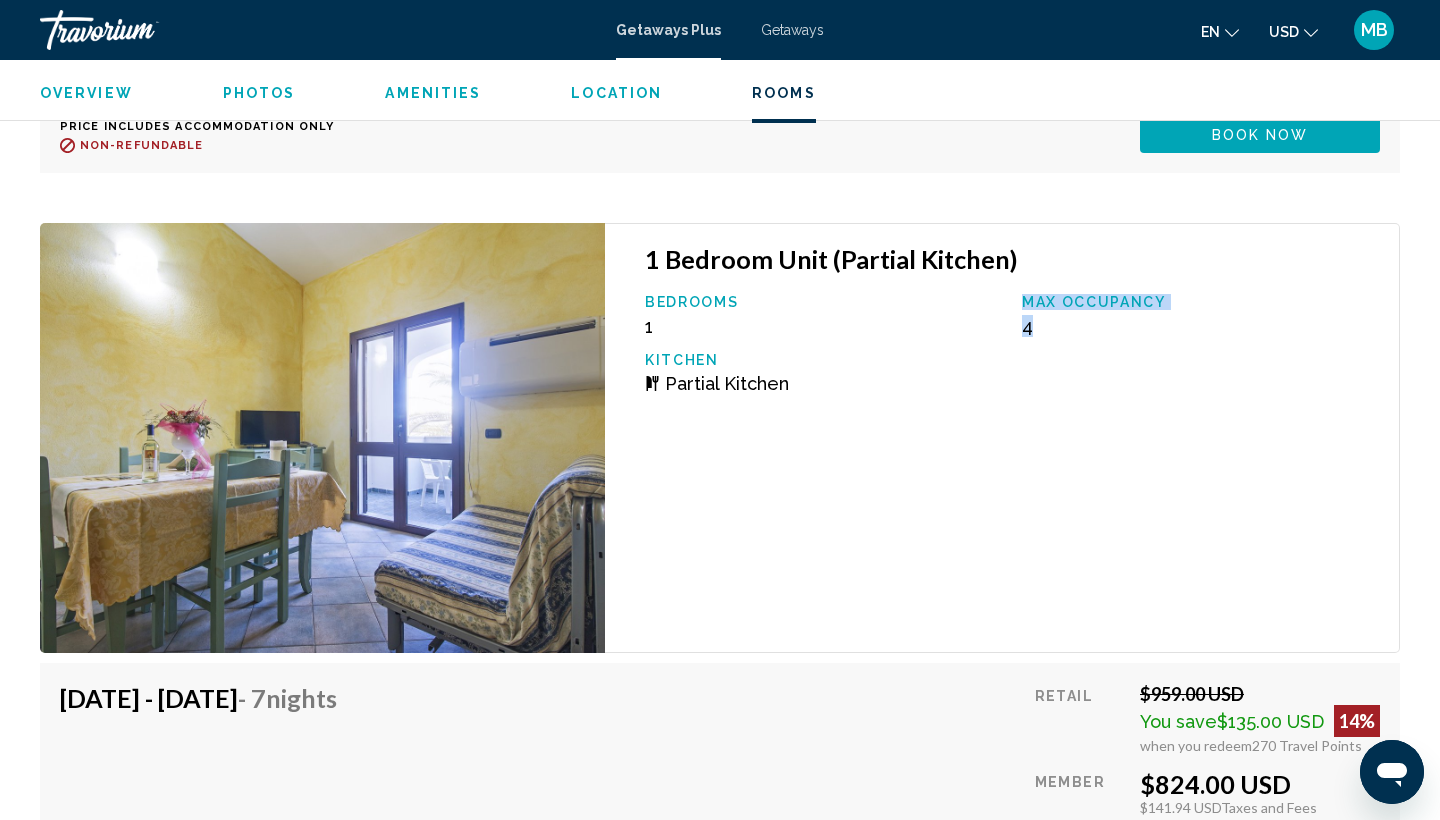 drag, startPoint x: 1062, startPoint y: 323, endPoint x: 1006, endPoint y: 325, distance: 56.0357 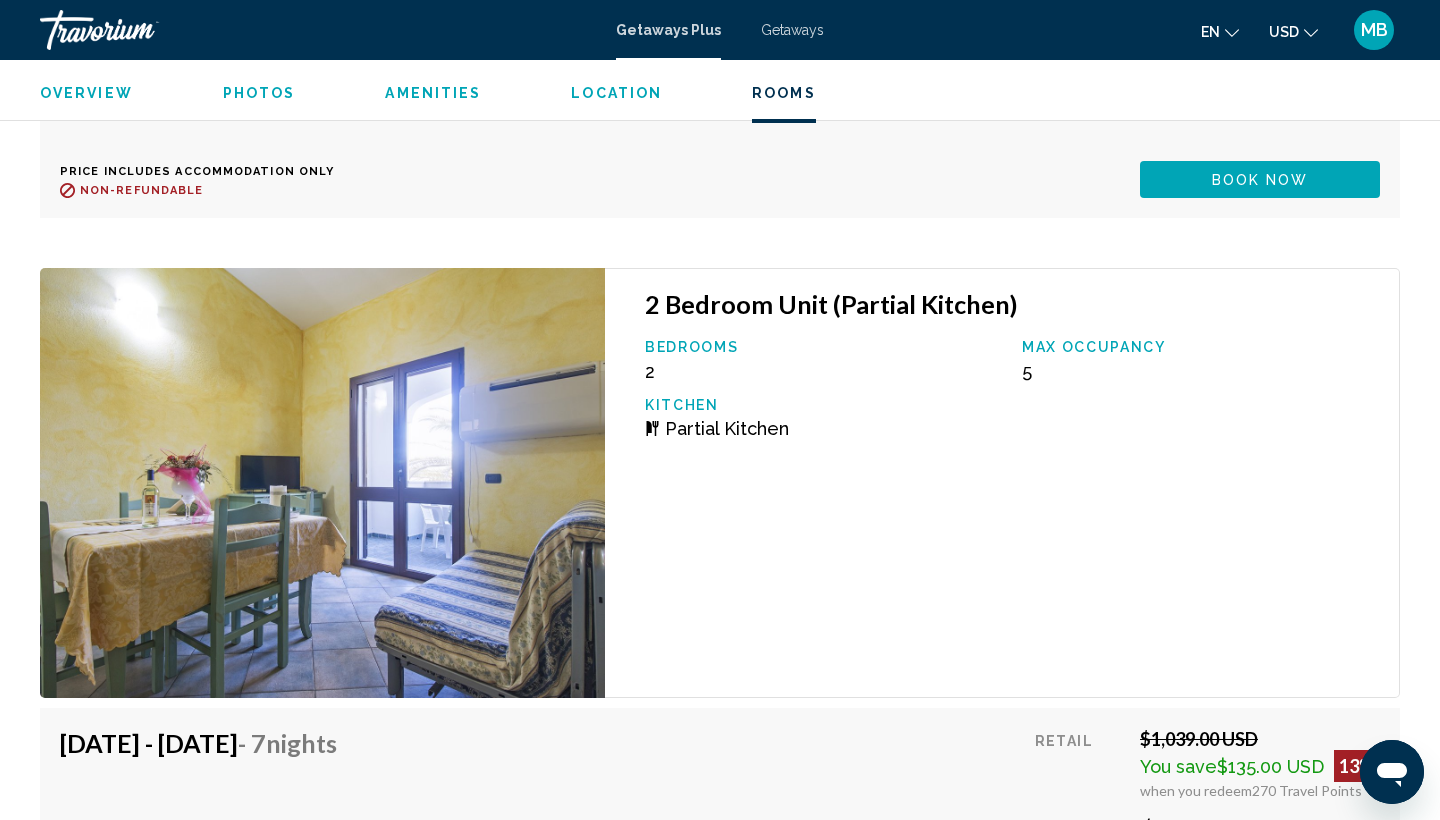 scroll, scrollTop: 6768, scrollLeft: 0, axis: vertical 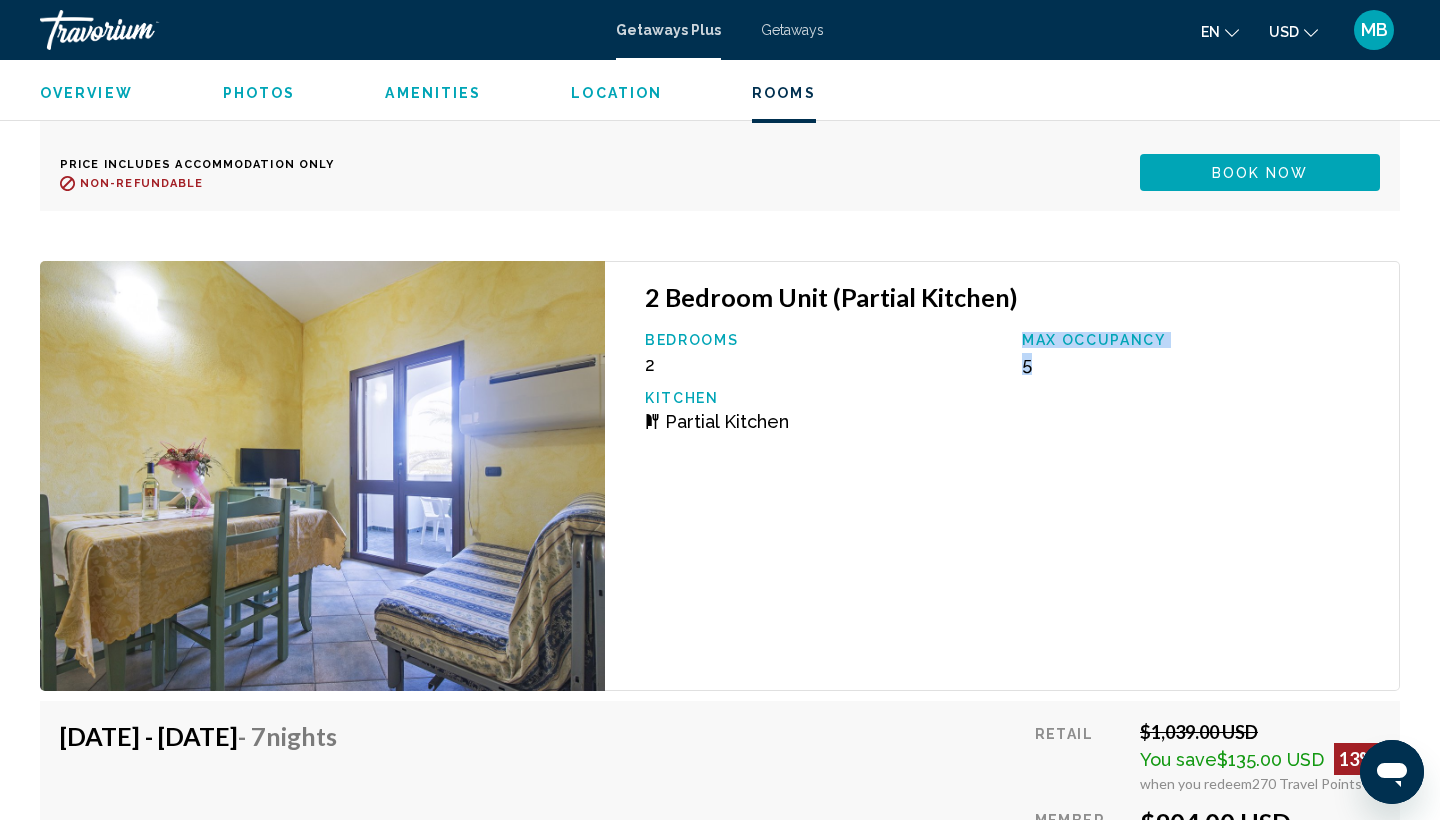 drag, startPoint x: 1126, startPoint y: 373, endPoint x: 993, endPoint y: 372, distance: 133.00375 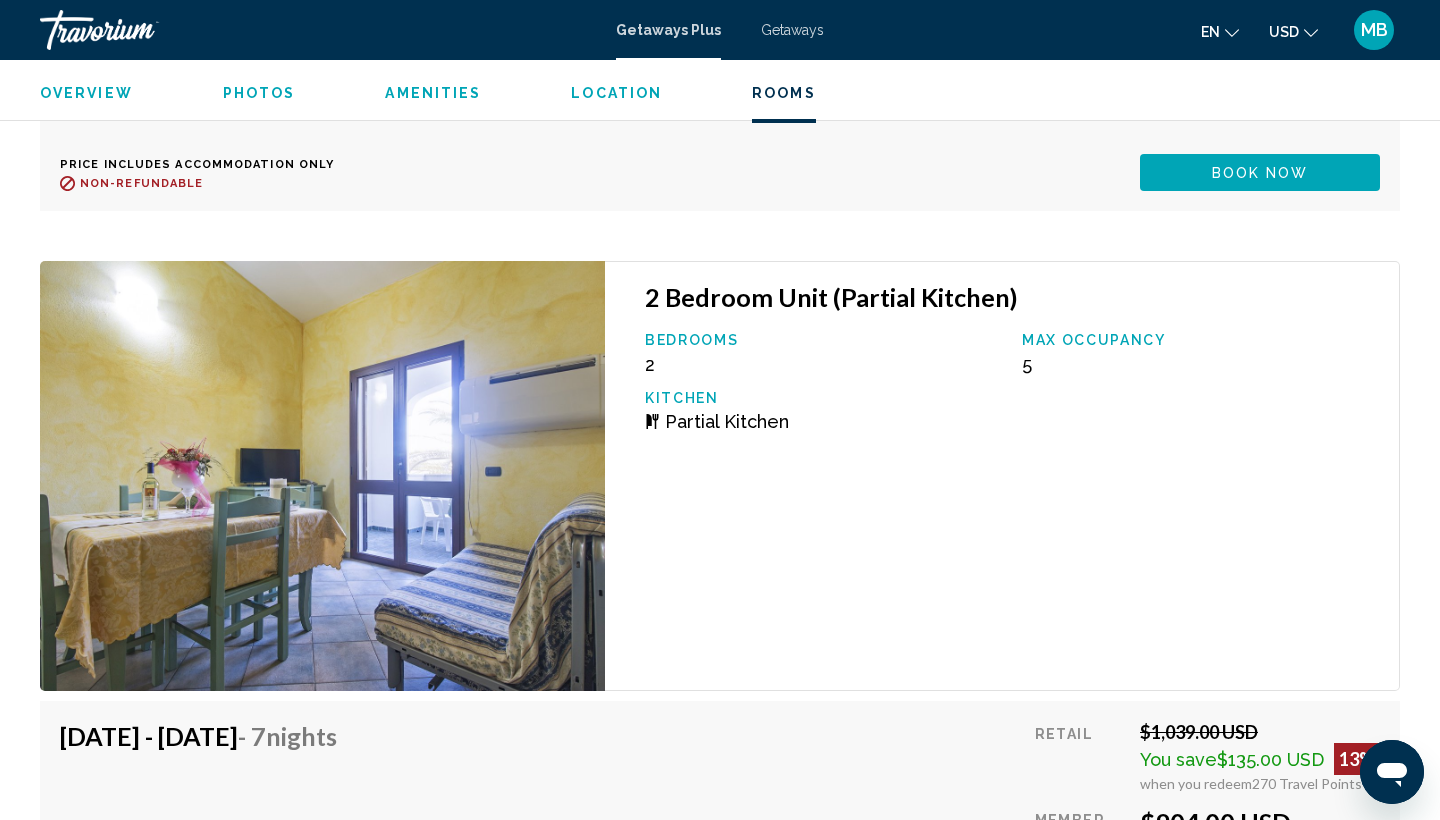 click on "Kitchen
Partial Kitchen" at bounding box center (823, -3438) 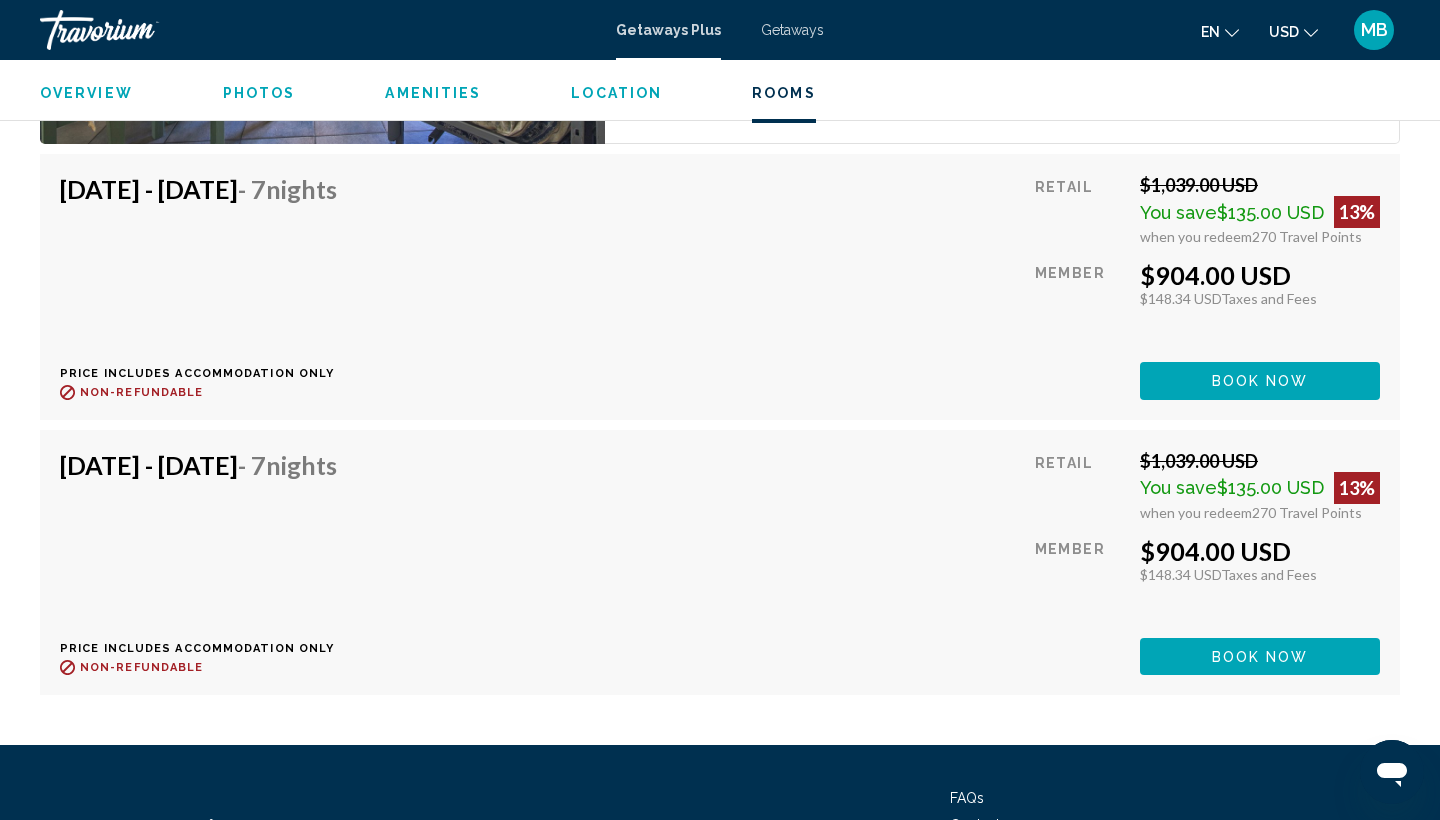 scroll, scrollTop: 8338, scrollLeft: 0, axis: vertical 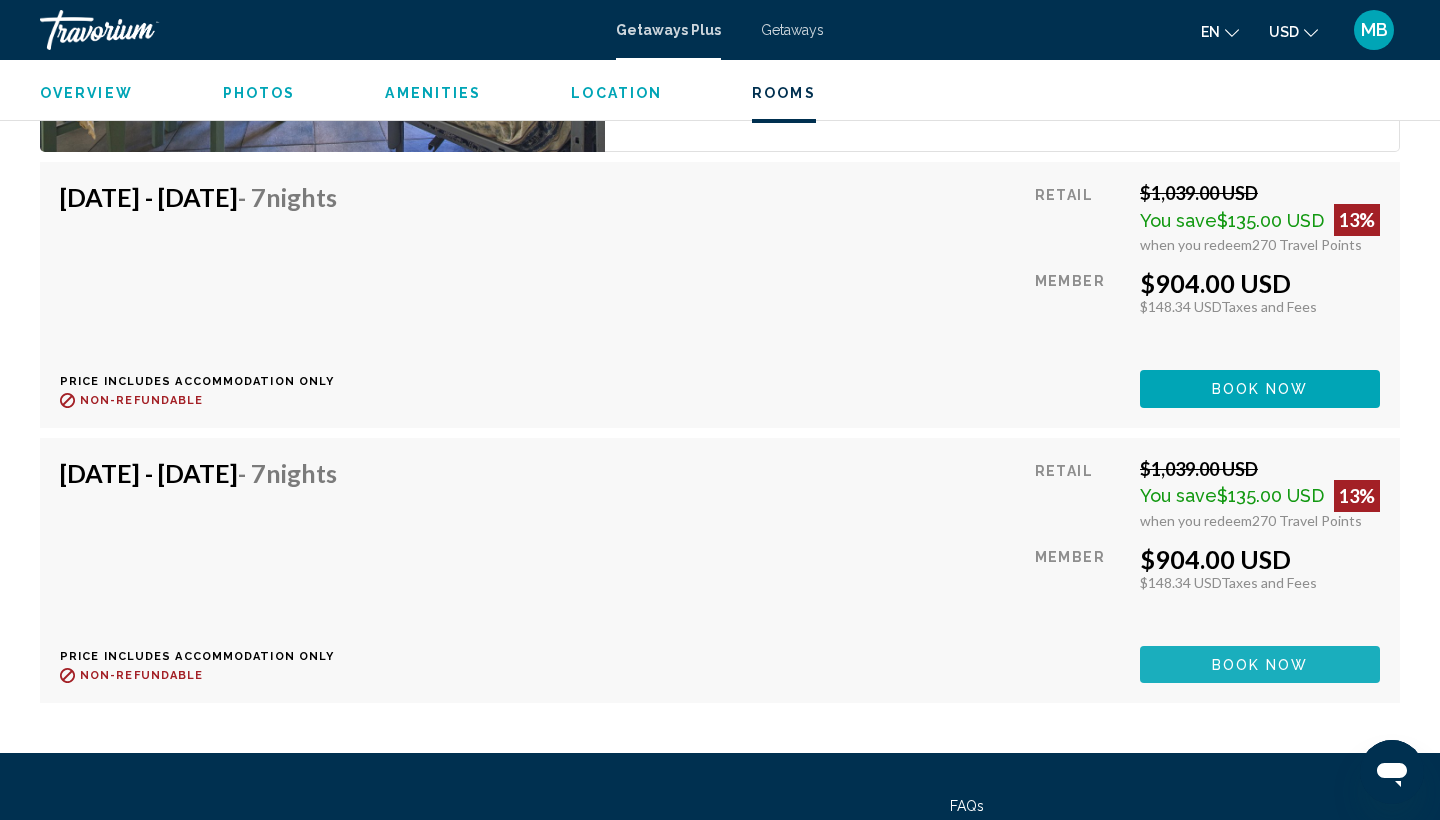 click on "Book now" at bounding box center (1260, -4490) 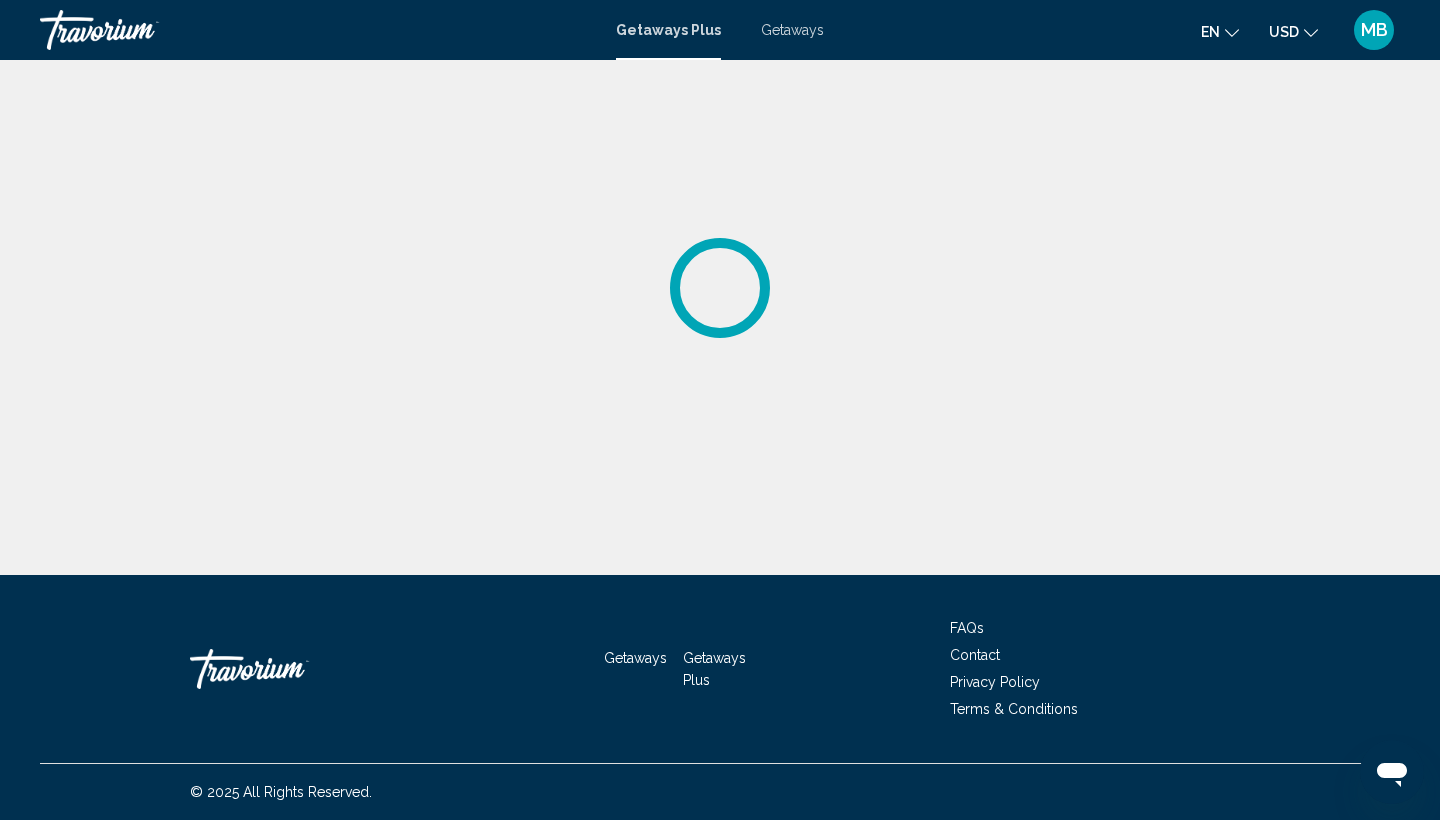 scroll, scrollTop: 0, scrollLeft: 0, axis: both 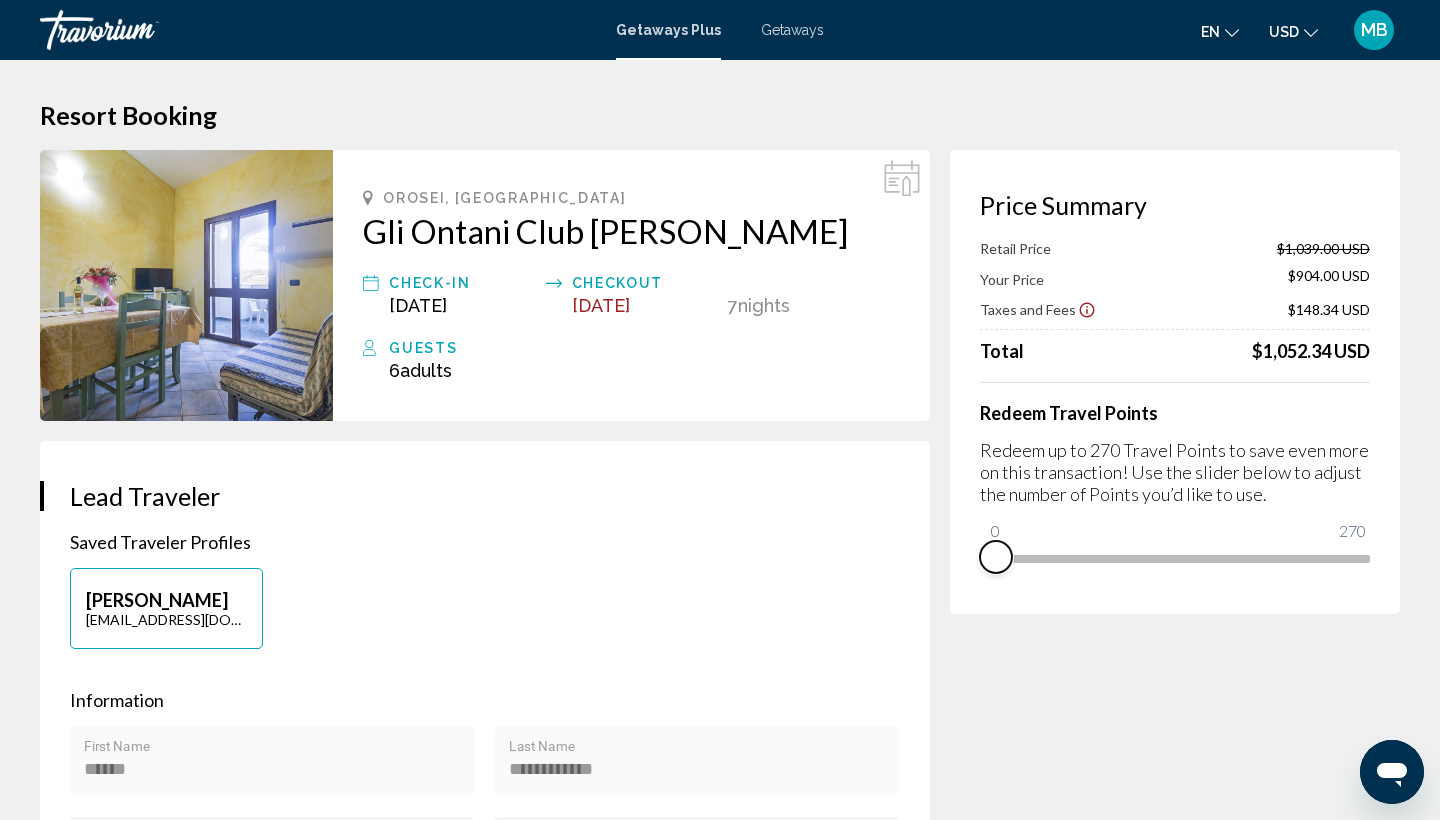 drag, startPoint x: 1346, startPoint y: 583, endPoint x: 885, endPoint y: 622, distance: 462.64673 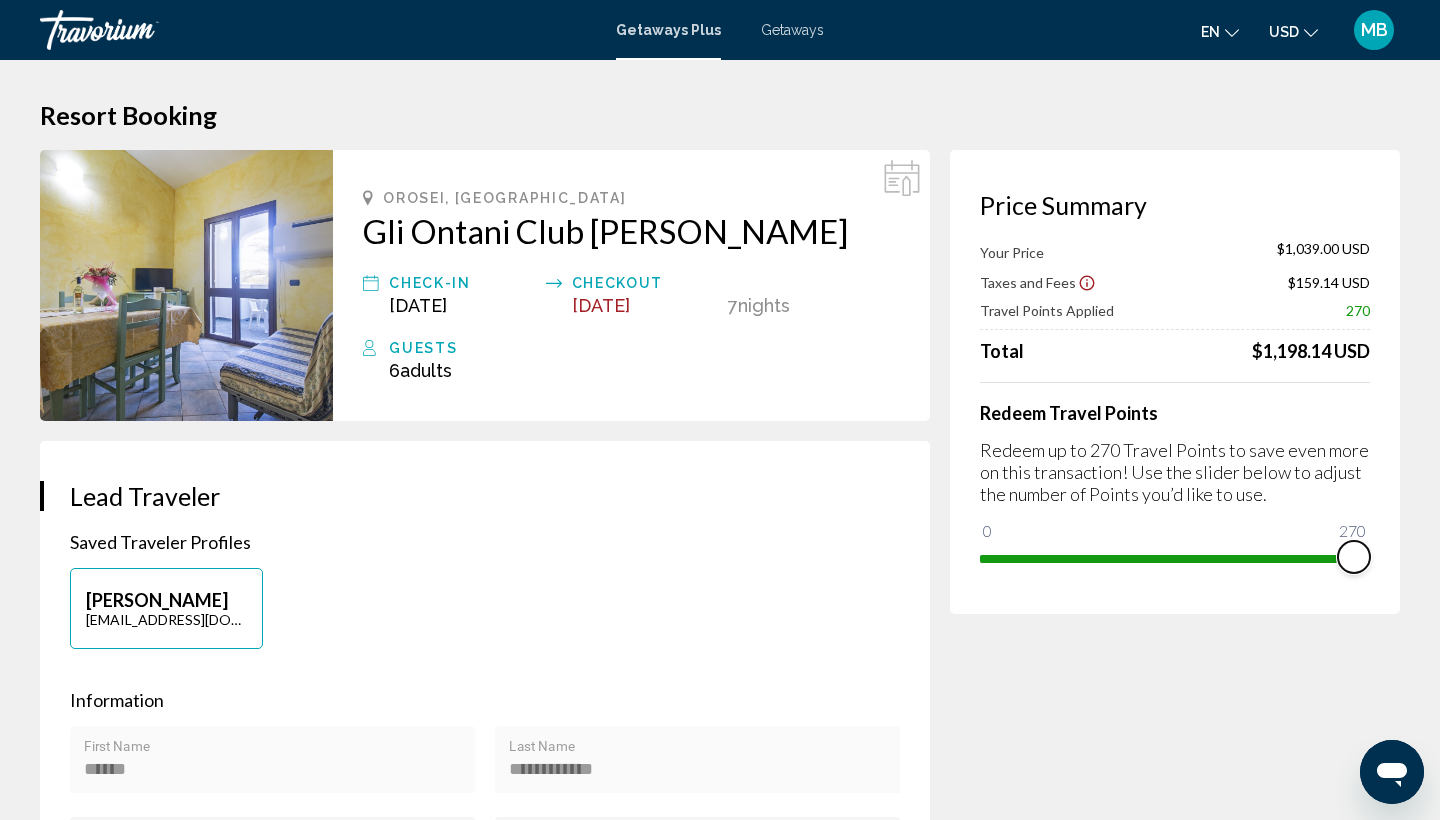 drag, startPoint x: 999, startPoint y: 531, endPoint x: 1439, endPoint y: 552, distance: 440.50085 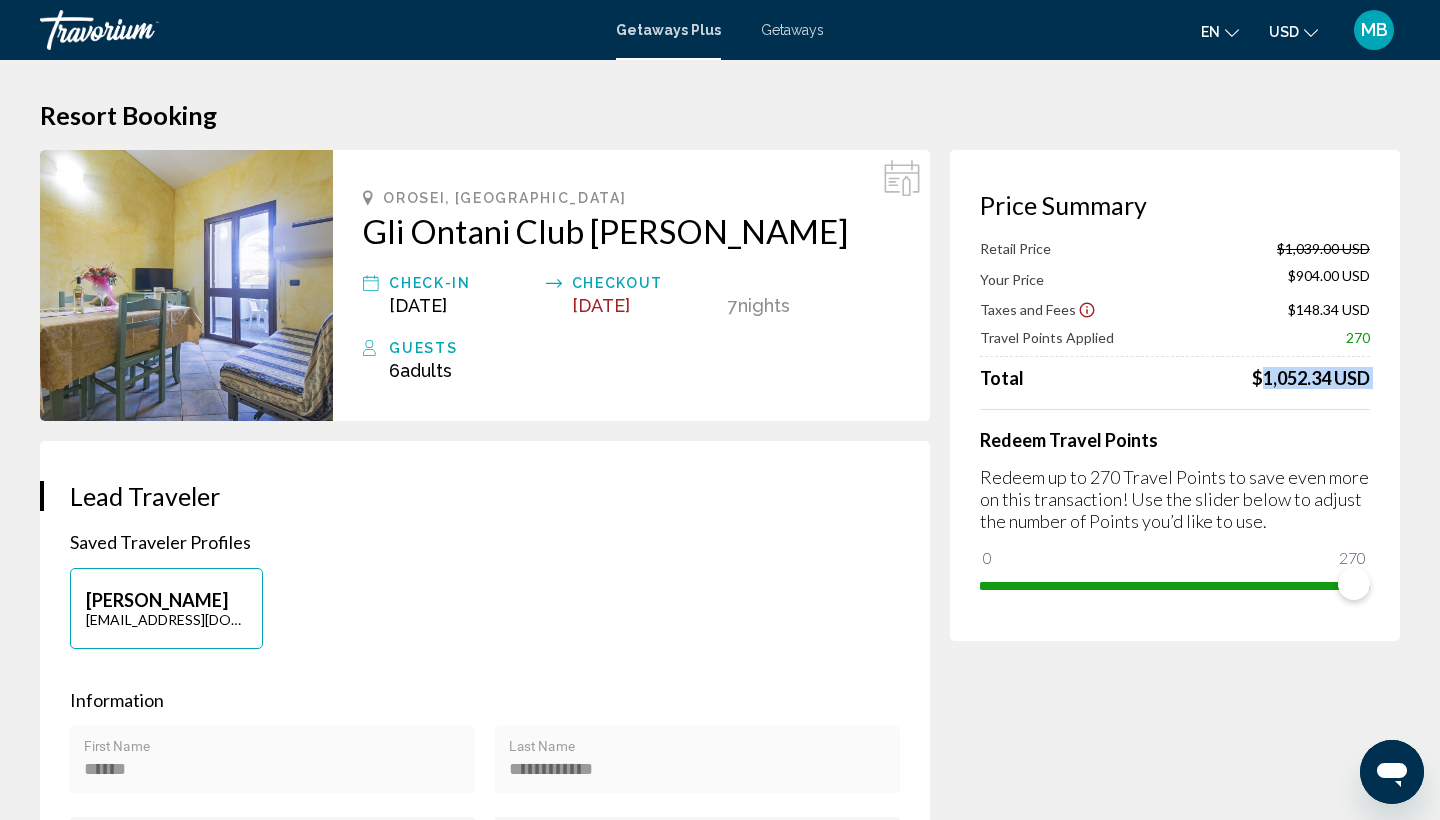 drag, startPoint x: 1246, startPoint y: 385, endPoint x: 1402, endPoint y: 390, distance: 156.08011 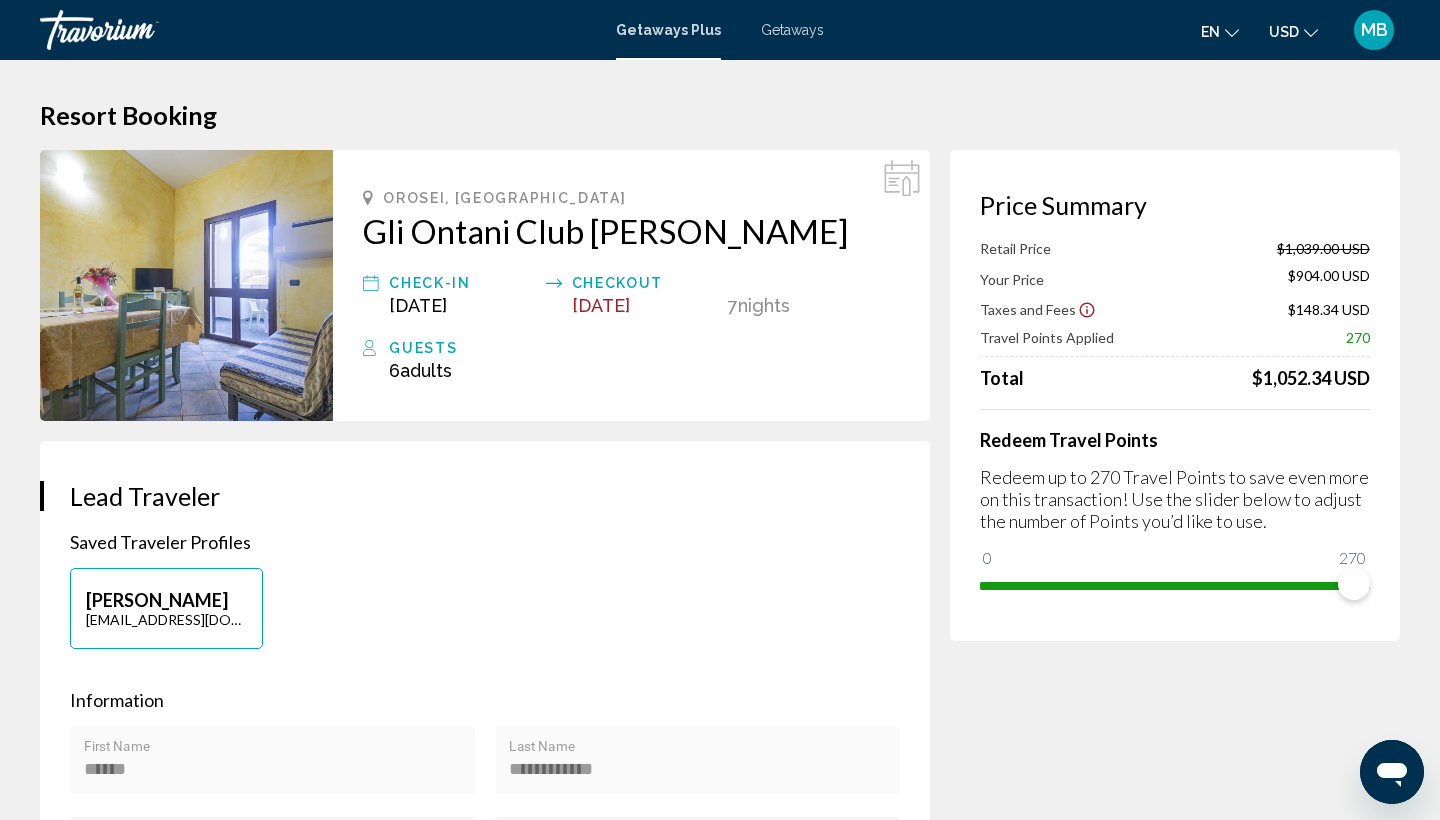click on "Redeem  Travel Points Redeem up to 270  Travel Points to save even more on this transaction! Use the slider below to adjust the number of Points you’d like to use. 0 270 270" at bounding box center (1175, 505) 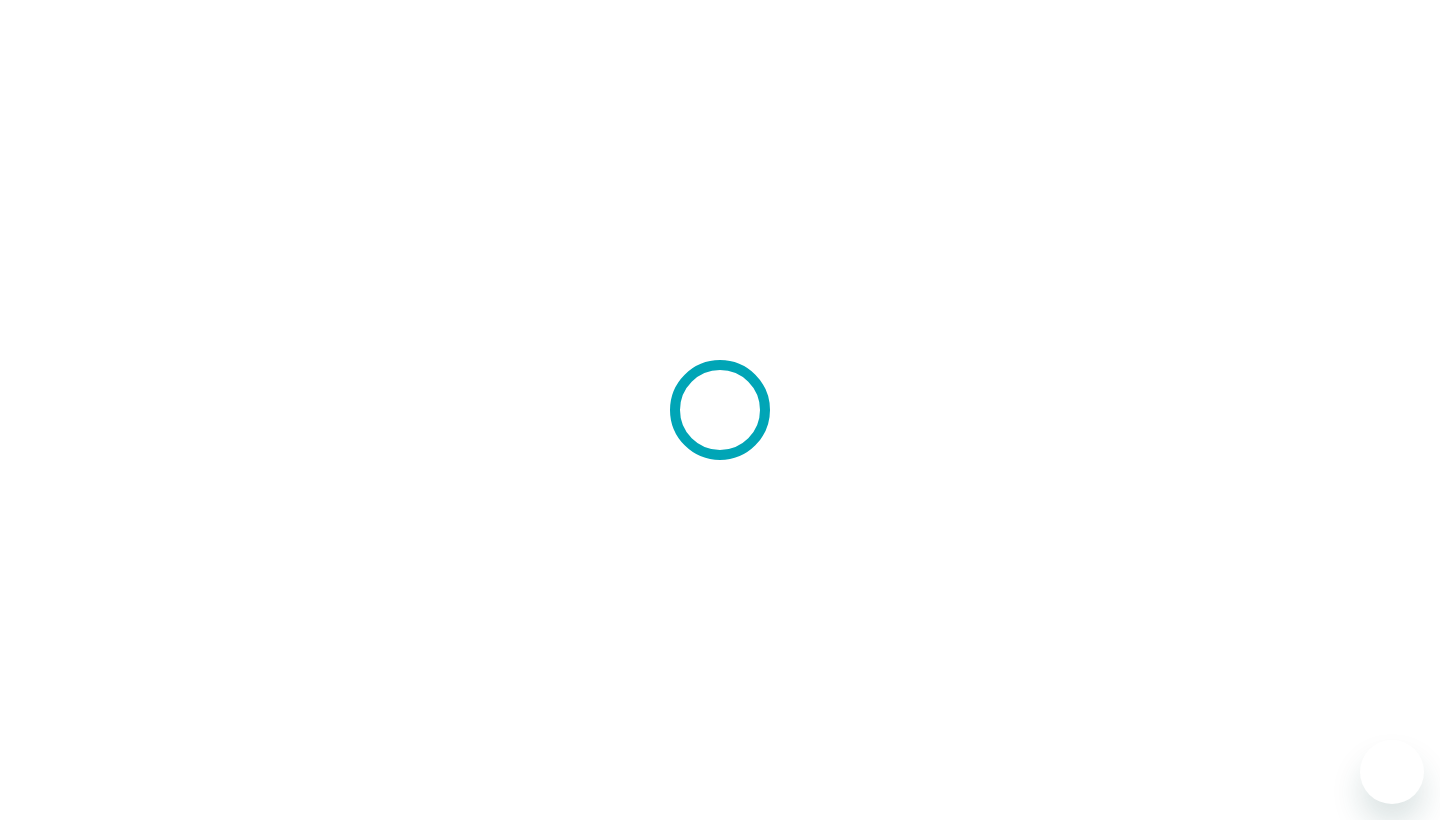 scroll, scrollTop: 0, scrollLeft: 0, axis: both 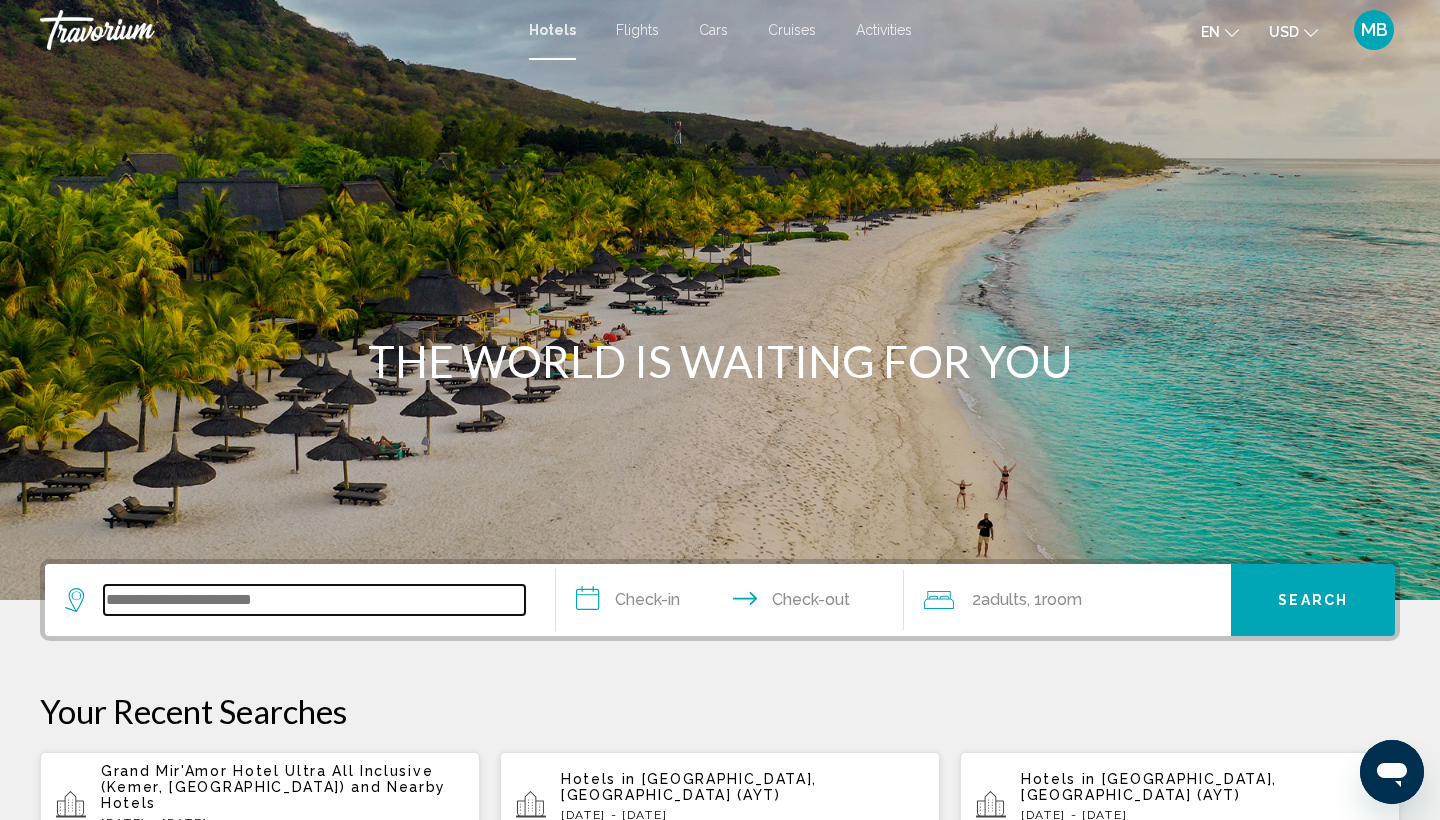click at bounding box center [314, 600] 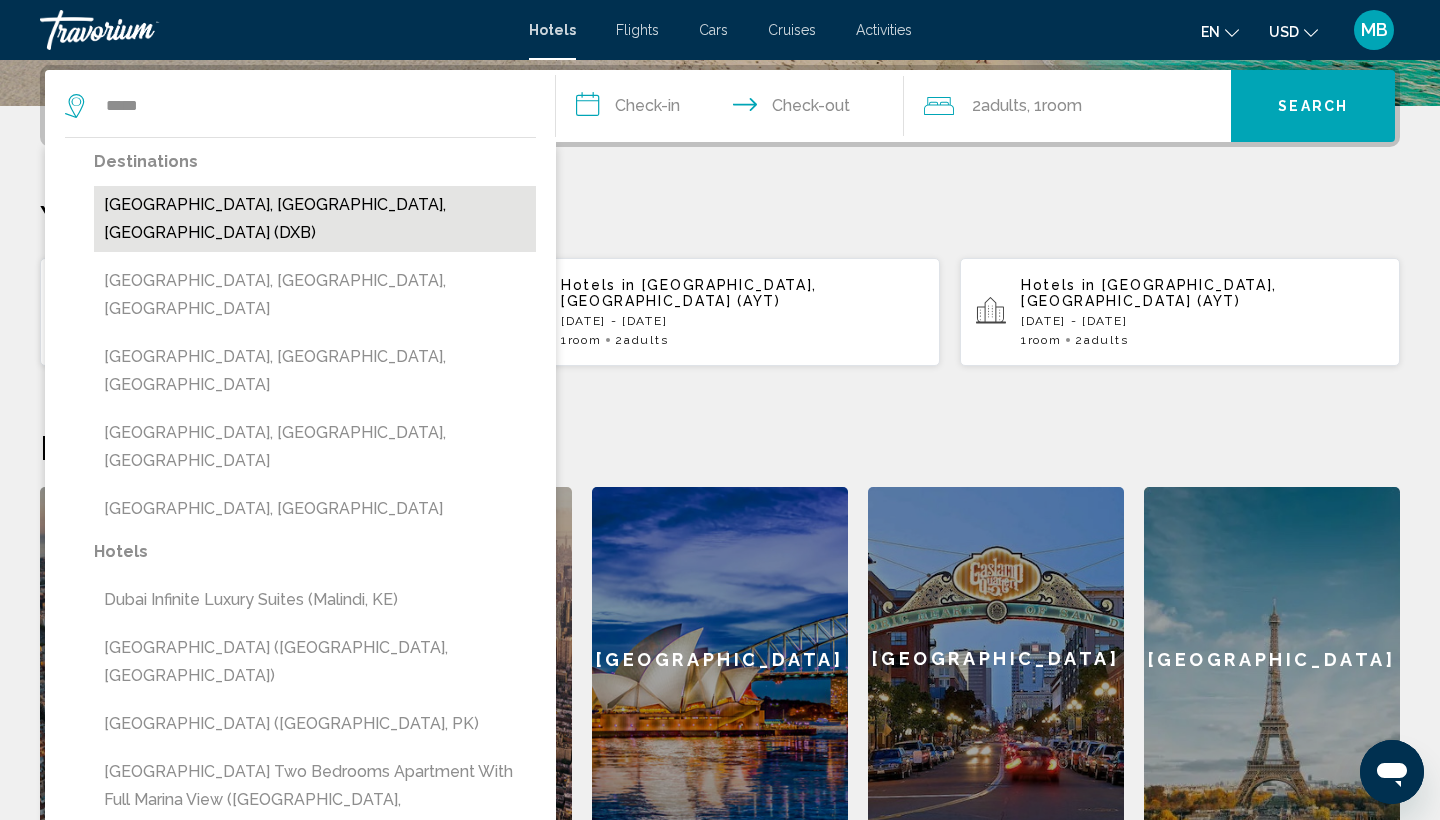 click on "[GEOGRAPHIC_DATA], [GEOGRAPHIC_DATA], [GEOGRAPHIC_DATA] (DXB)" at bounding box center (315, 219) 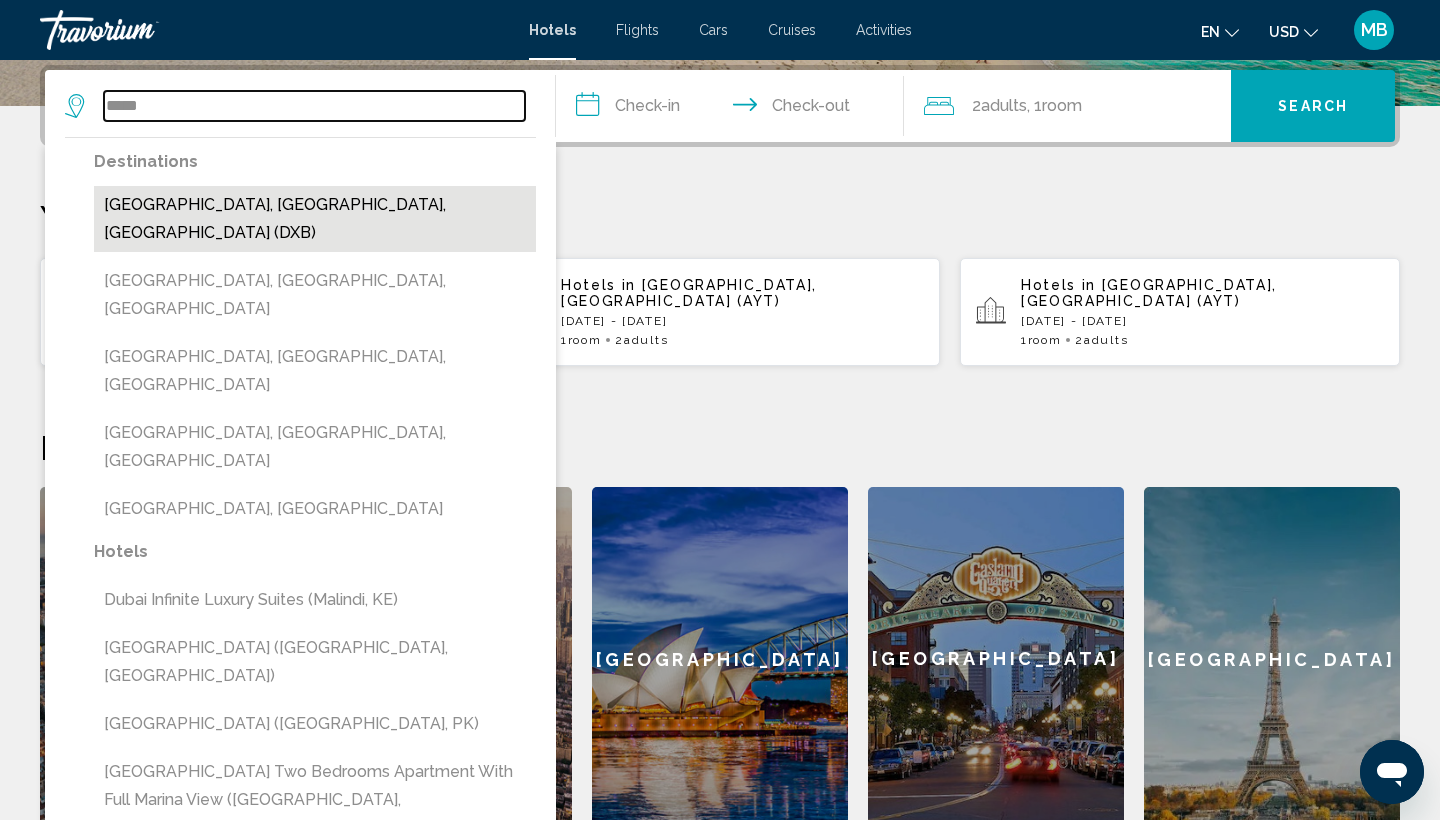 type on "**********" 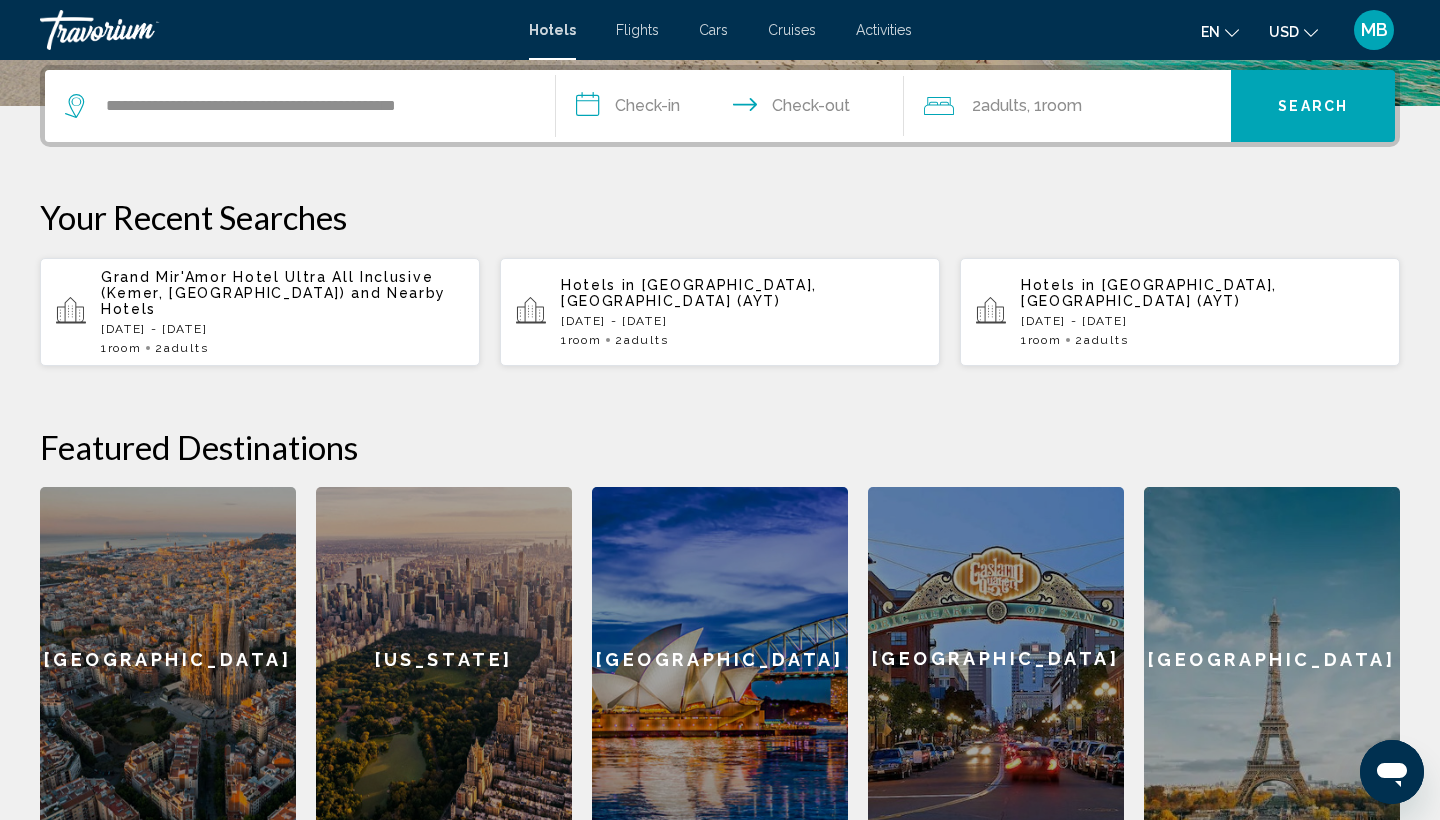click on "**********" at bounding box center [734, 109] 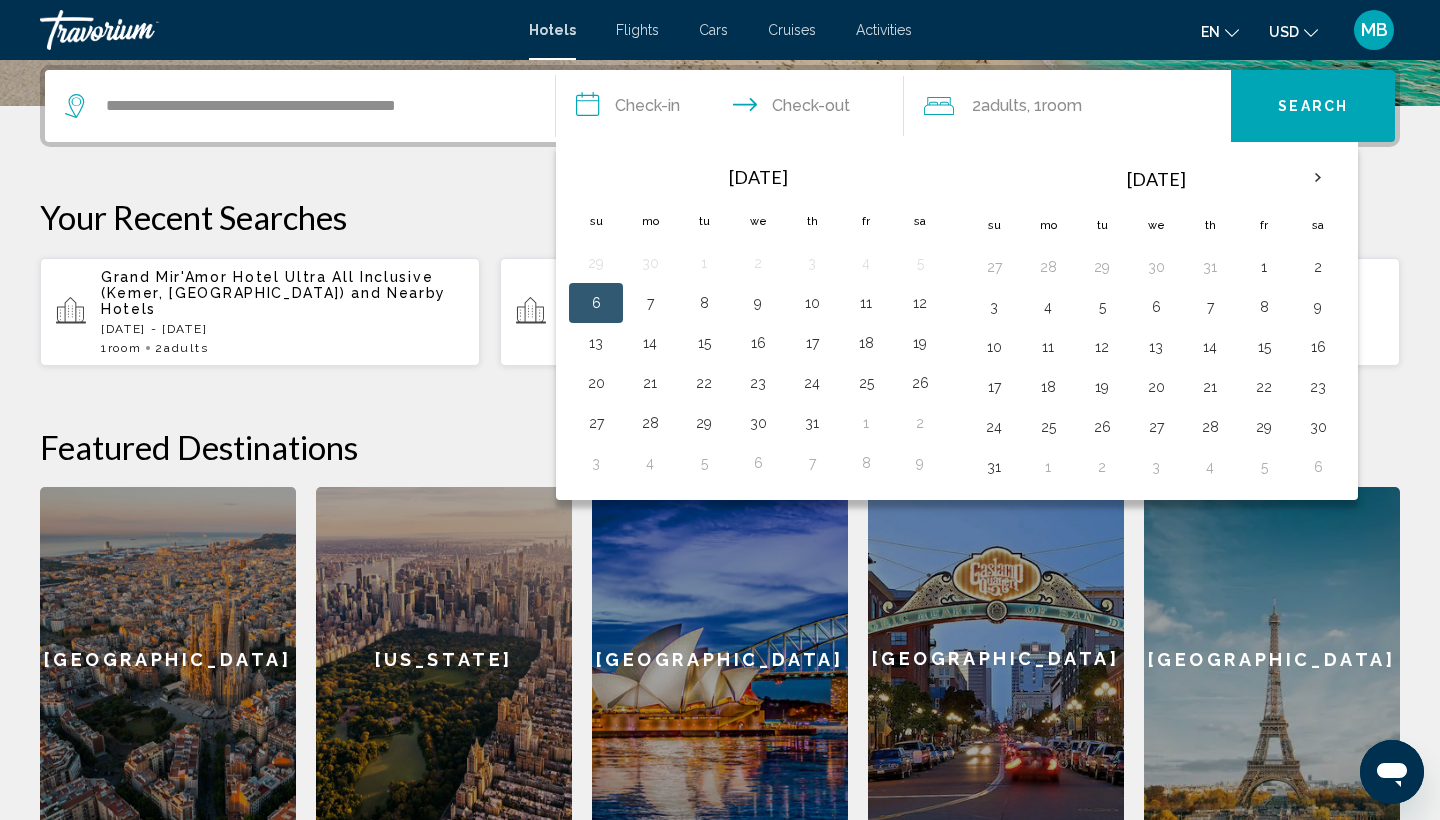 click on "6" at bounding box center [596, 303] 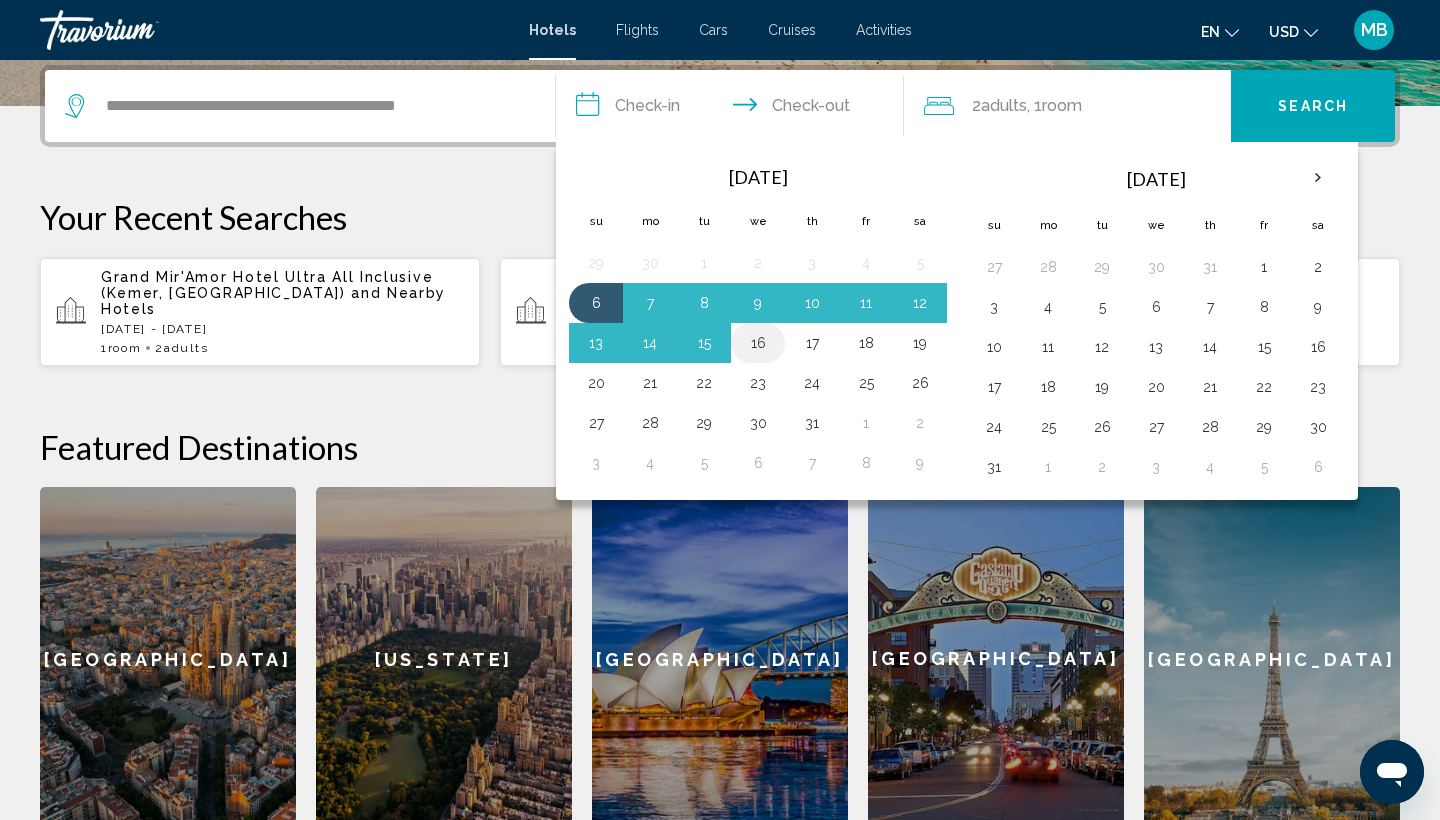 click on "16" at bounding box center [758, 343] 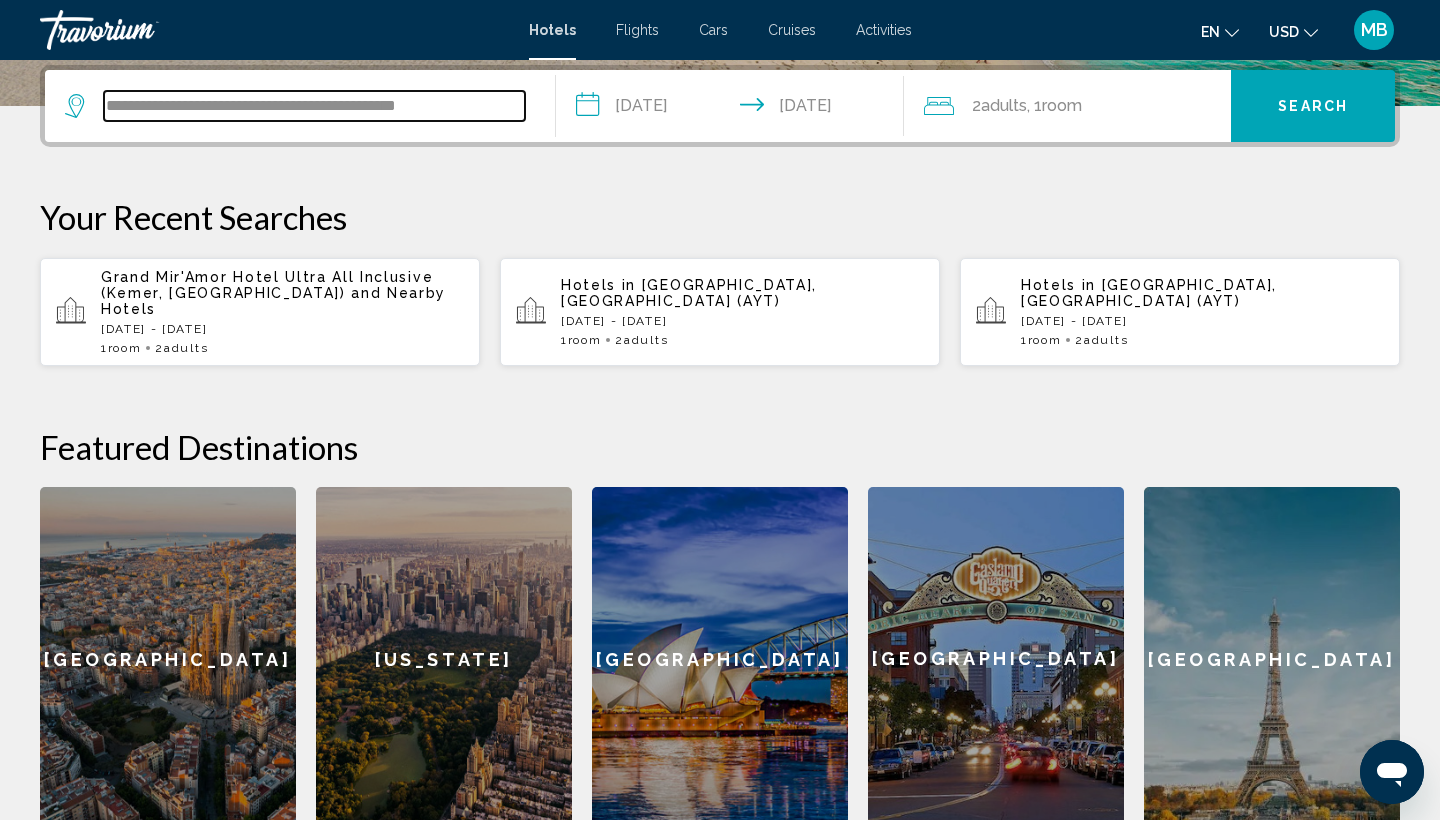 click on "**********" at bounding box center (314, 106) 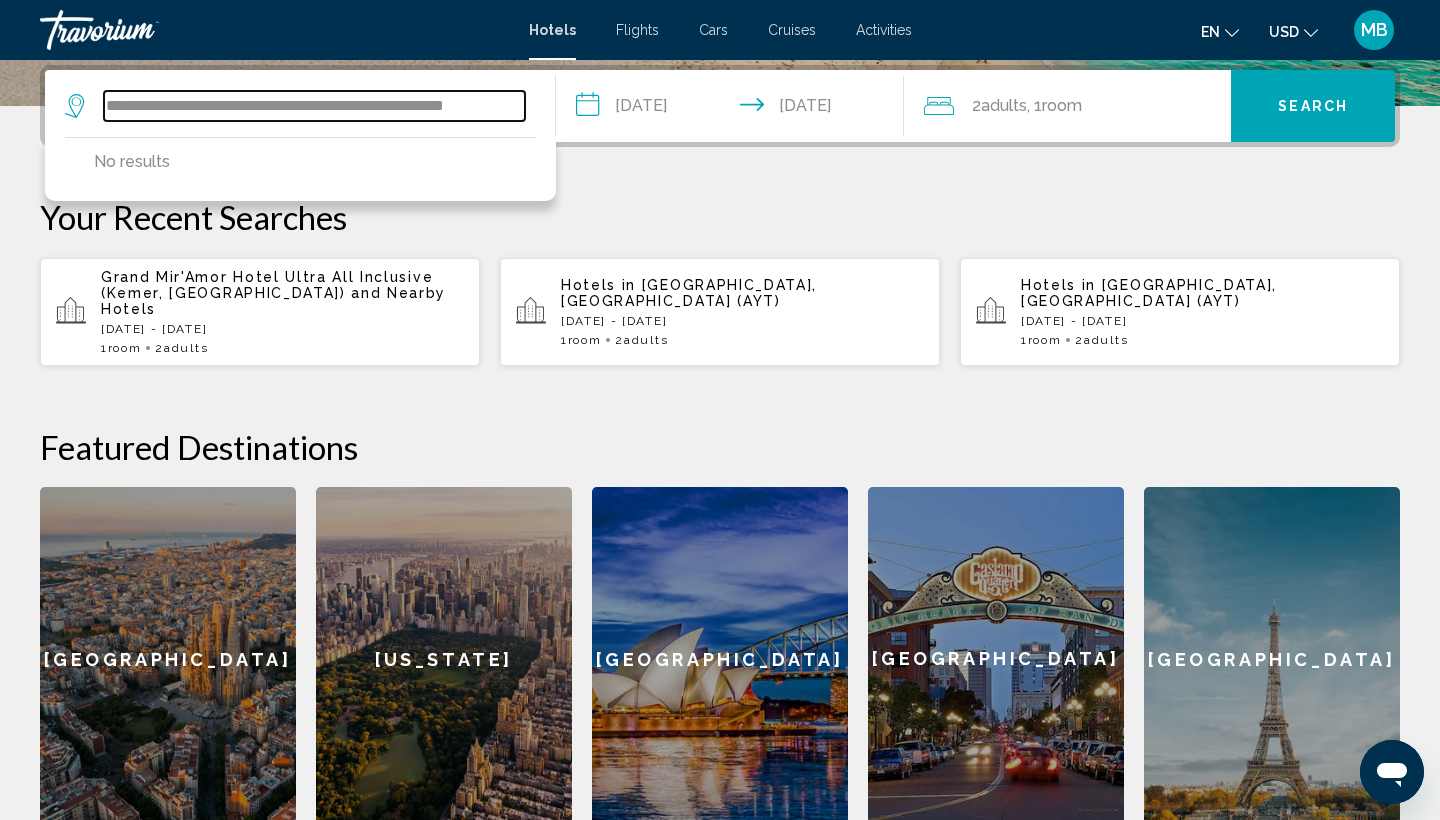 drag, startPoint x: 419, startPoint y: 109, endPoint x: 0, endPoint y: 104, distance: 419.02985 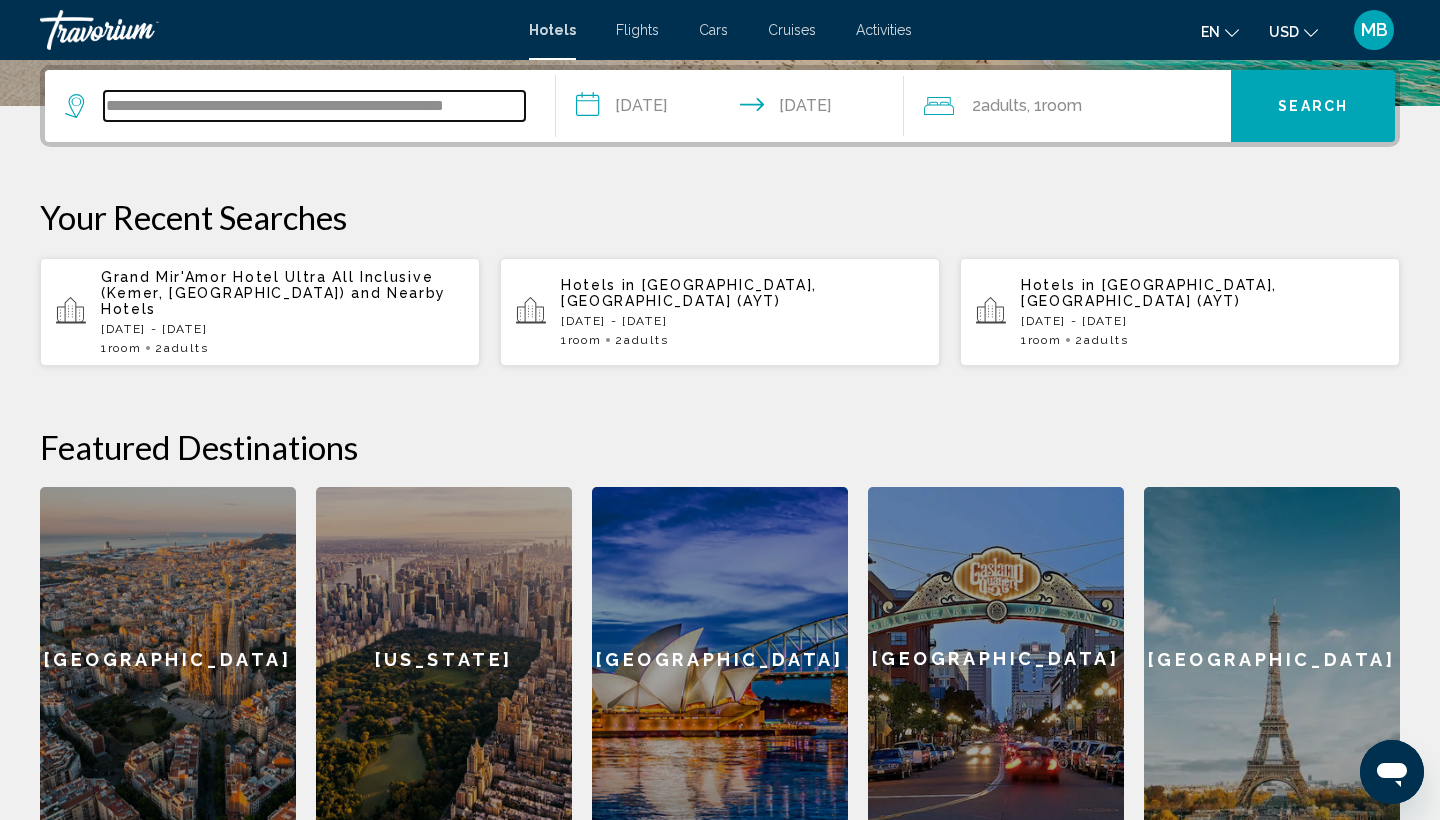 type on "**********" 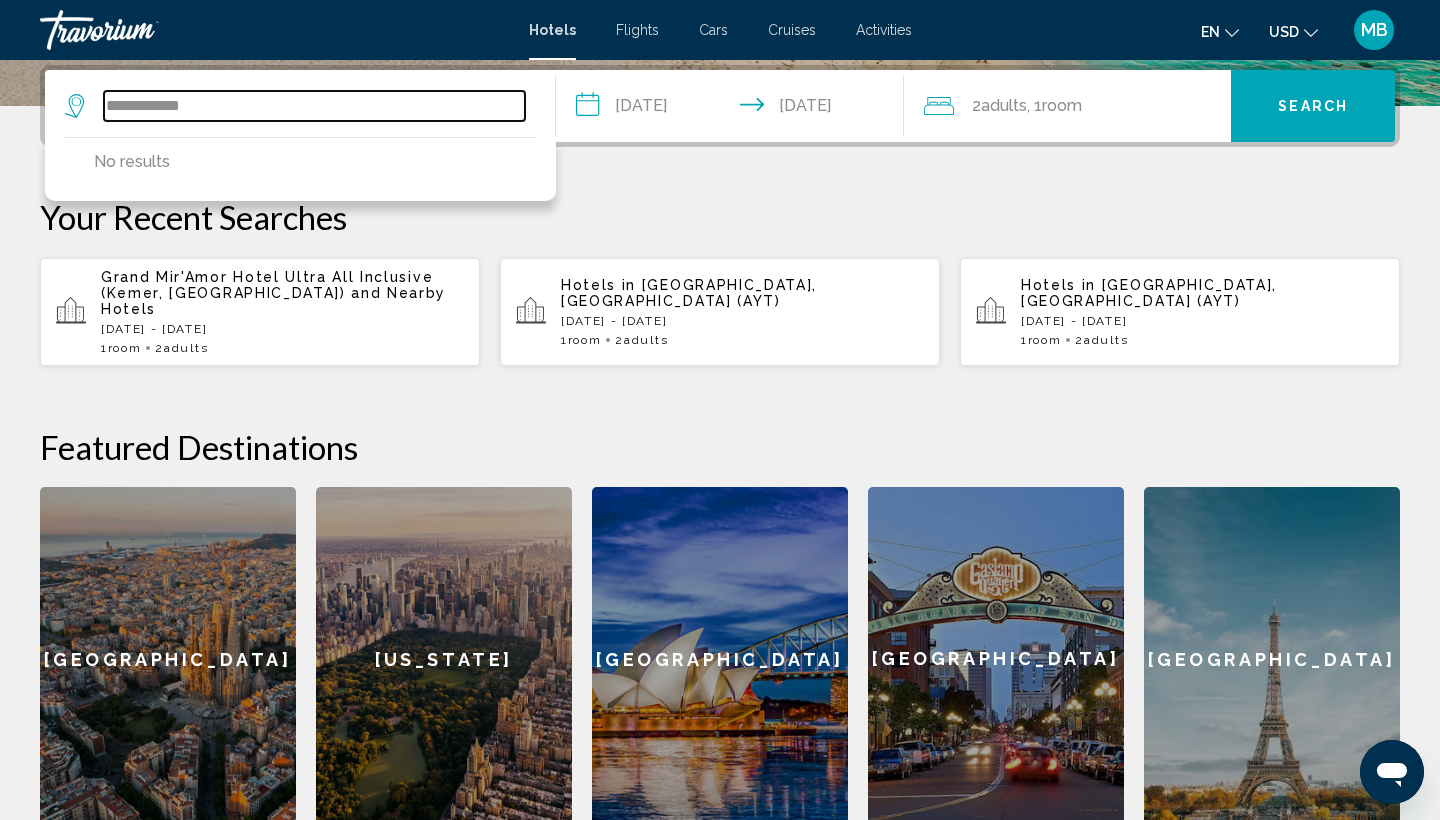 click on "**********" at bounding box center [314, 106] 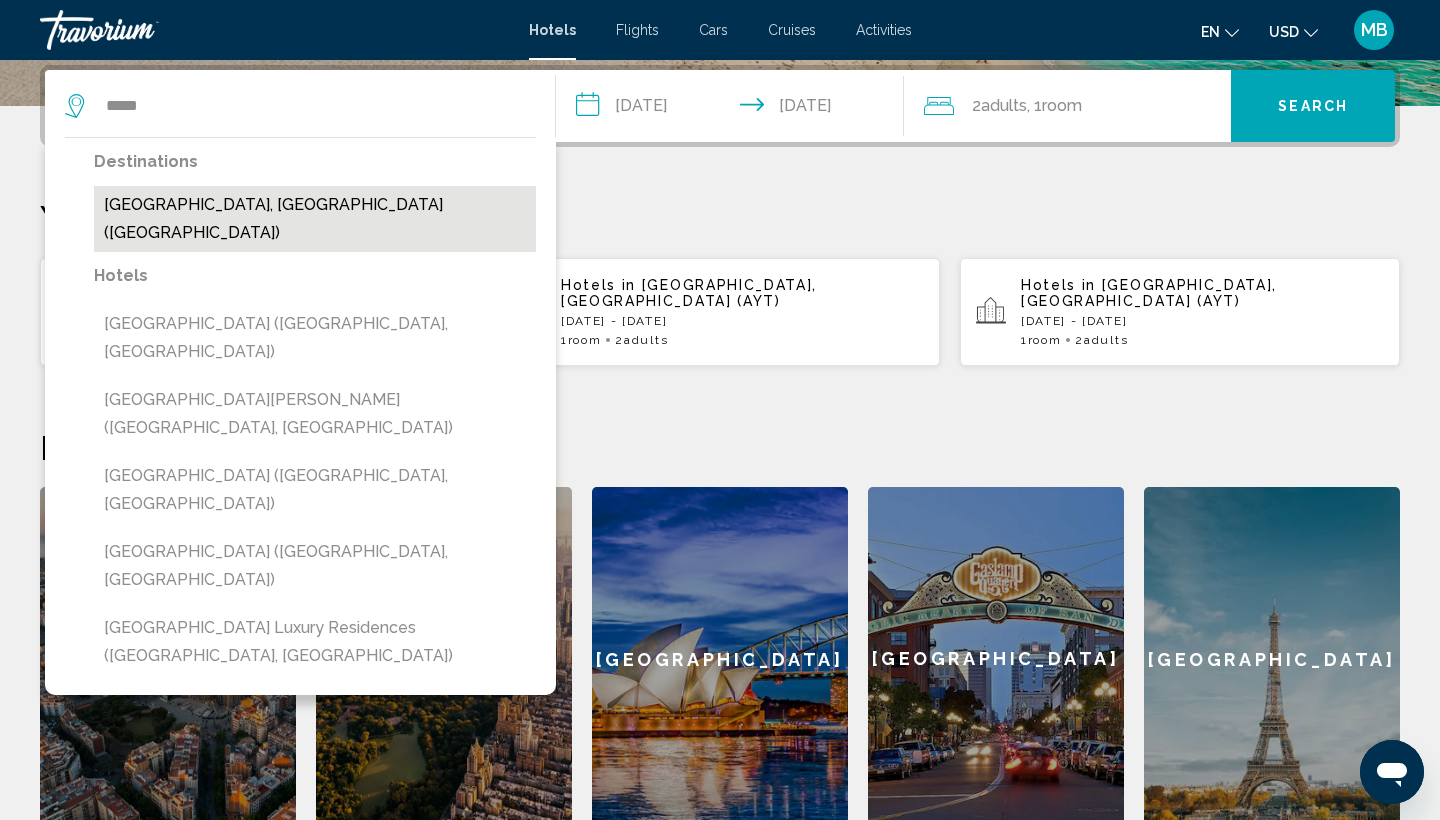 click on "[GEOGRAPHIC_DATA], [GEOGRAPHIC_DATA] ([GEOGRAPHIC_DATA])" at bounding box center [315, 219] 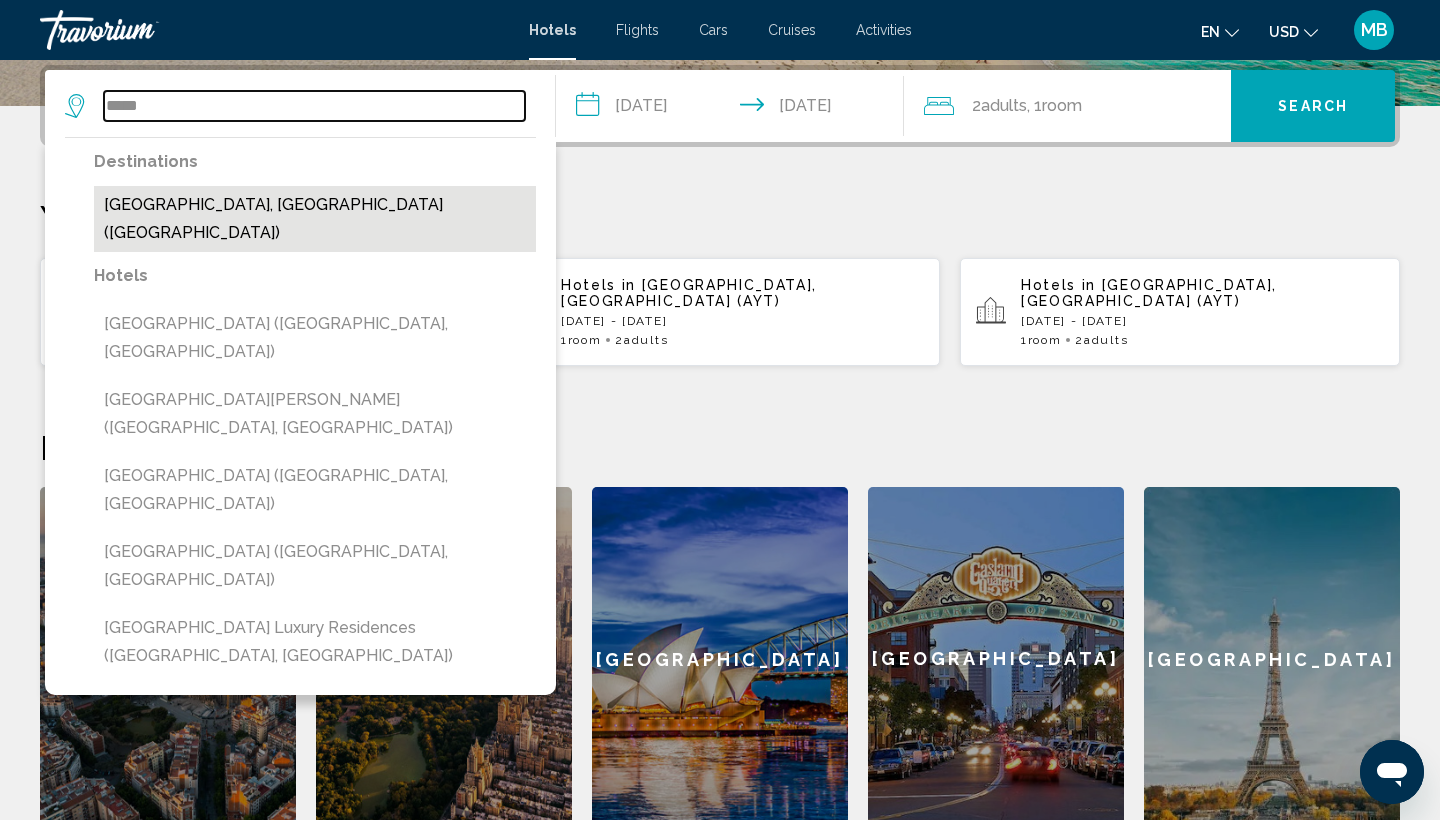 type on "**********" 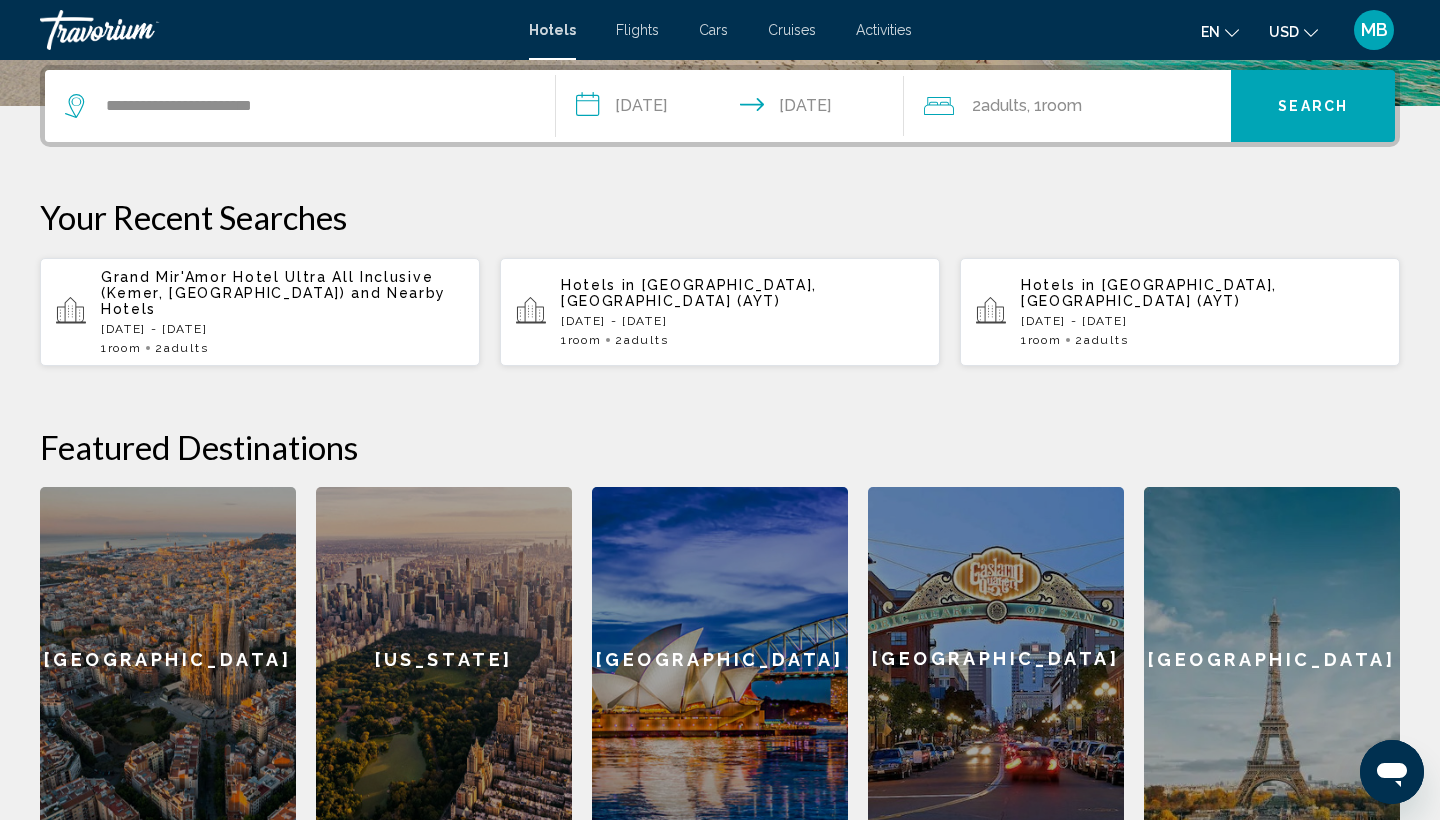 click on "Search" at bounding box center (1313, 106) 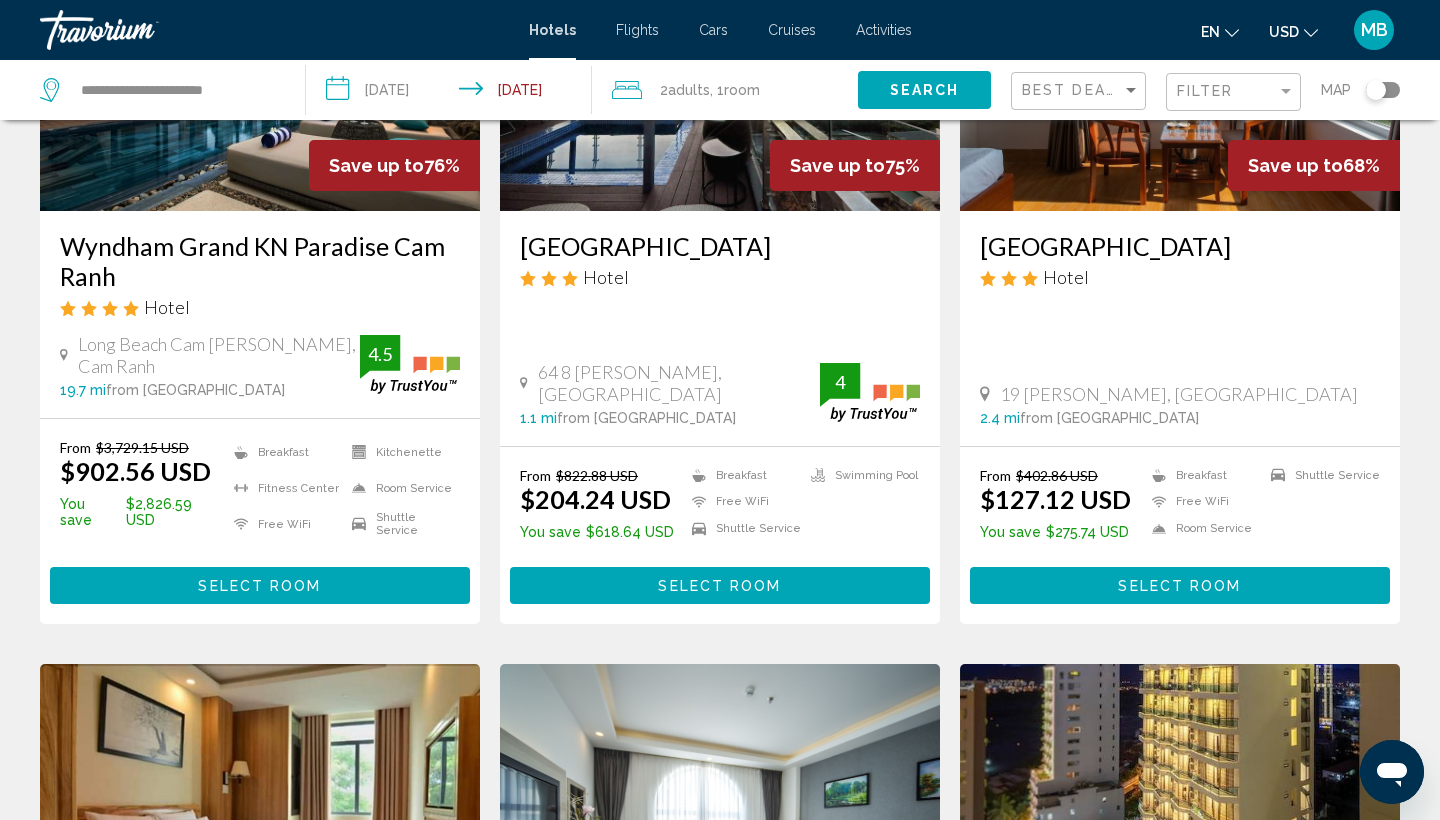 scroll, scrollTop: 304, scrollLeft: 0, axis: vertical 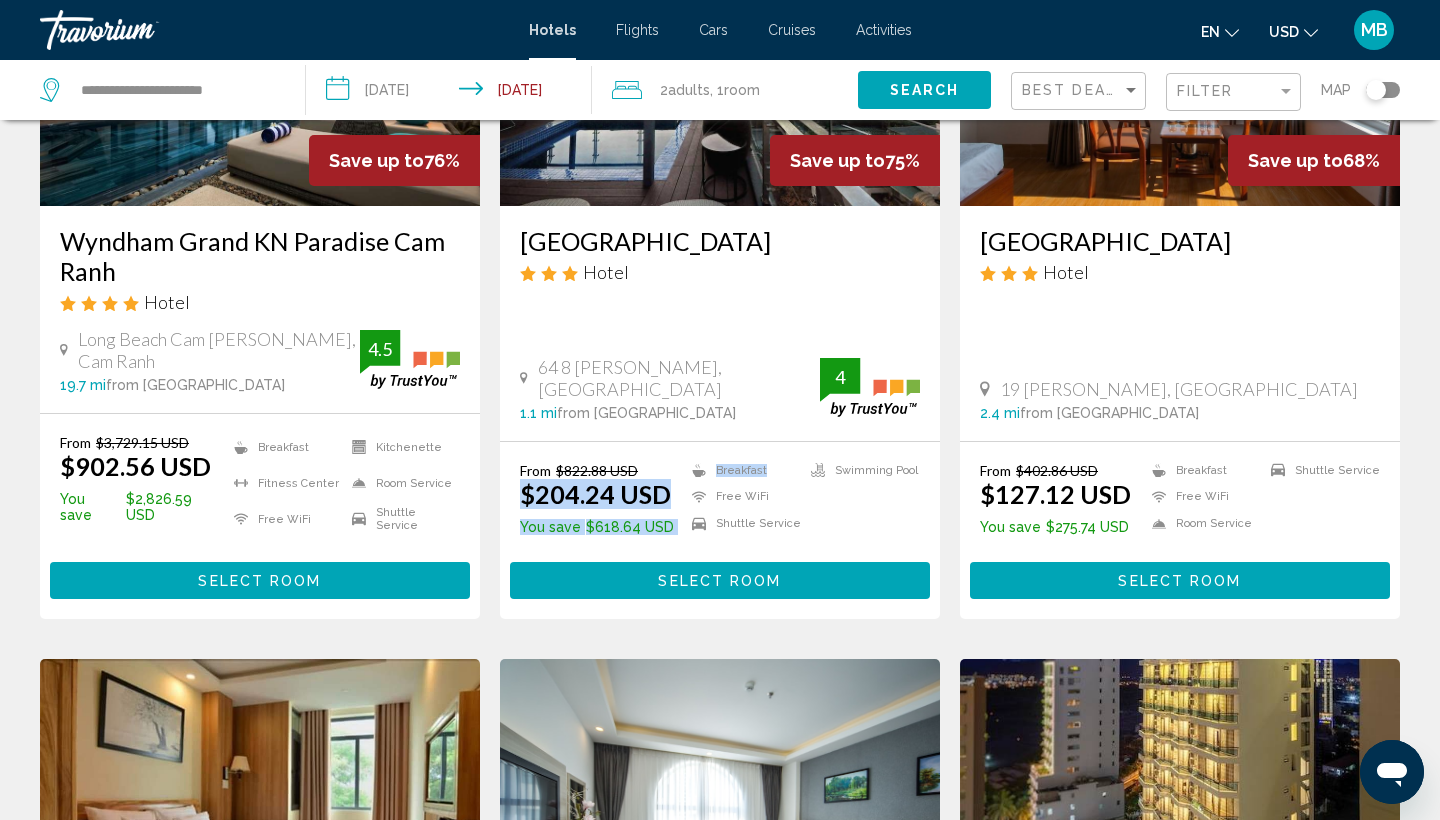 drag, startPoint x: 690, startPoint y: 469, endPoint x: 514, endPoint y: 479, distance: 176.28386 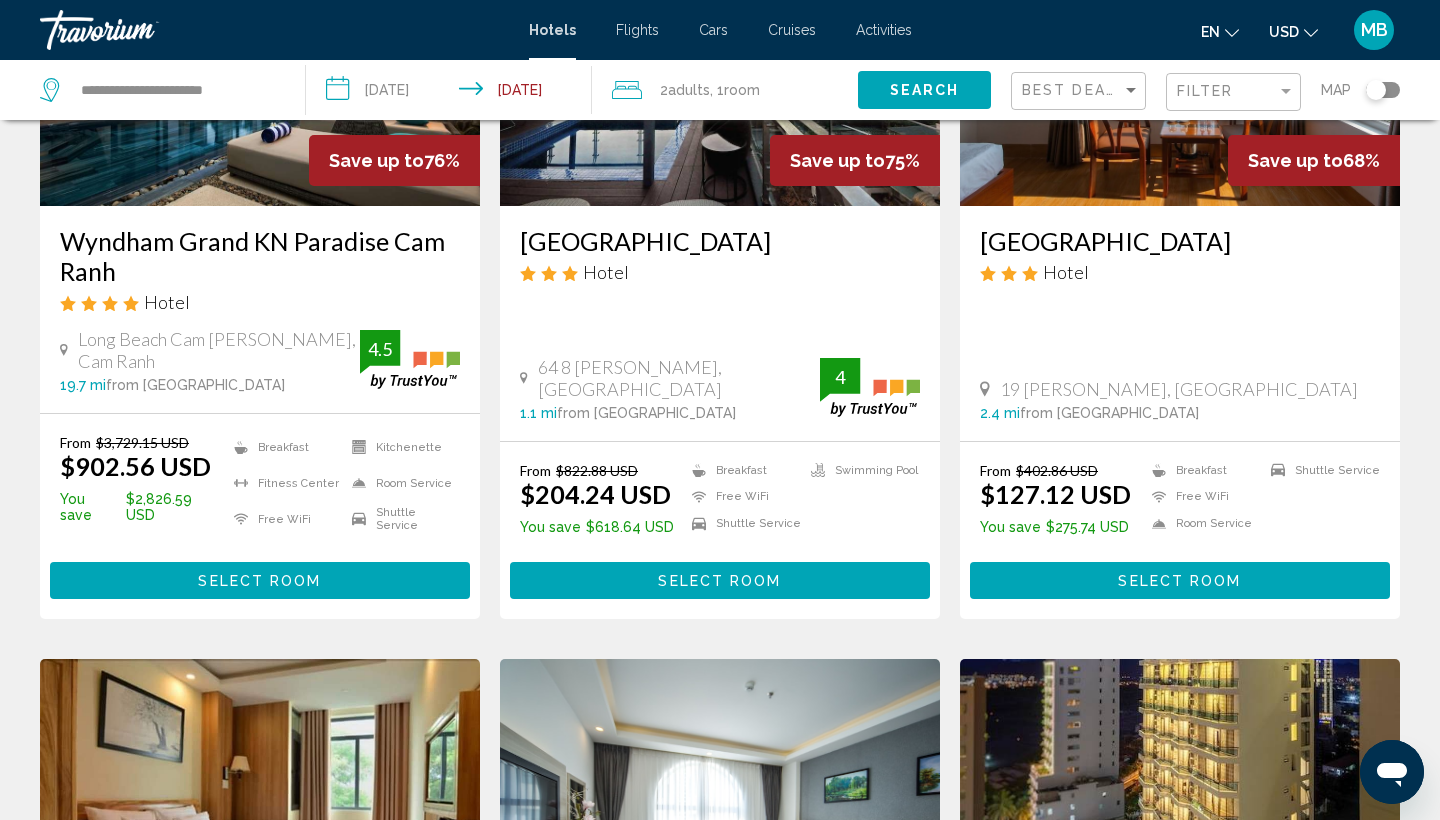 click on "Hotel Search Results  -   147  places to spend your time Save up to  76%   [GEOGRAPHIC_DATA]
Hotel
[GEOGRAPHIC_DATA][PERSON_NAME], [GEOGRAPHIC_DATA] 19.7 mi  from [GEOGRAPHIC_DATA] from hotel 4.5 From $3,729.15 USD $902.56 USD  You save  $2,826.59 USD
Breakfast
[GEOGRAPHIC_DATA]
Free WiFi
Kitchenette
Room Service
Shuttle Service  4.5 Select Room Save up to  75%   [GEOGRAPHIC_DATA]
Hotel
64 8 [PERSON_NAME], [GEOGRAPHIC_DATA] 1.1 mi  4 From" at bounding box center (720, 1410) 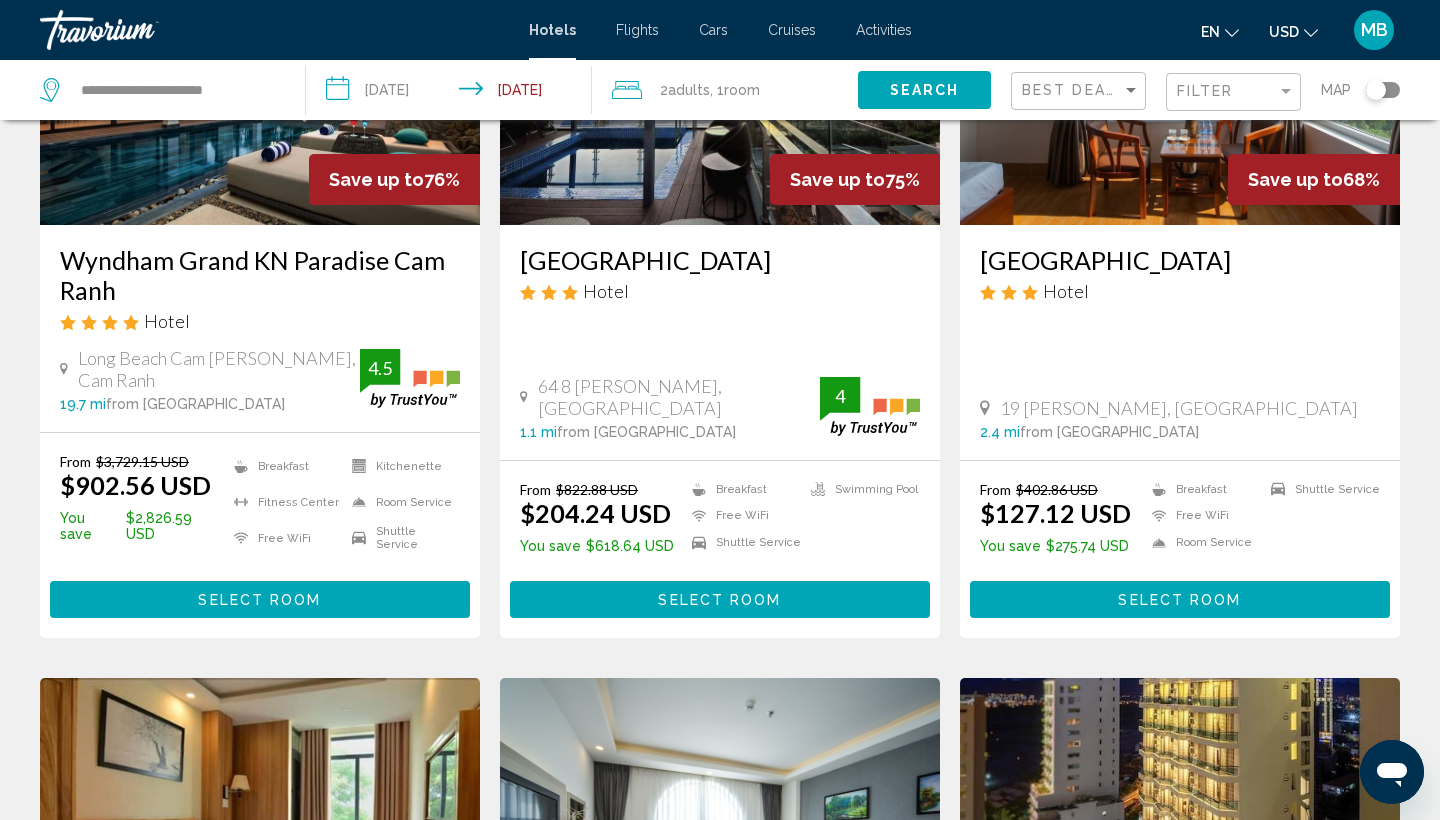 scroll, scrollTop: 292, scrollLeft: 0, axis: vertical 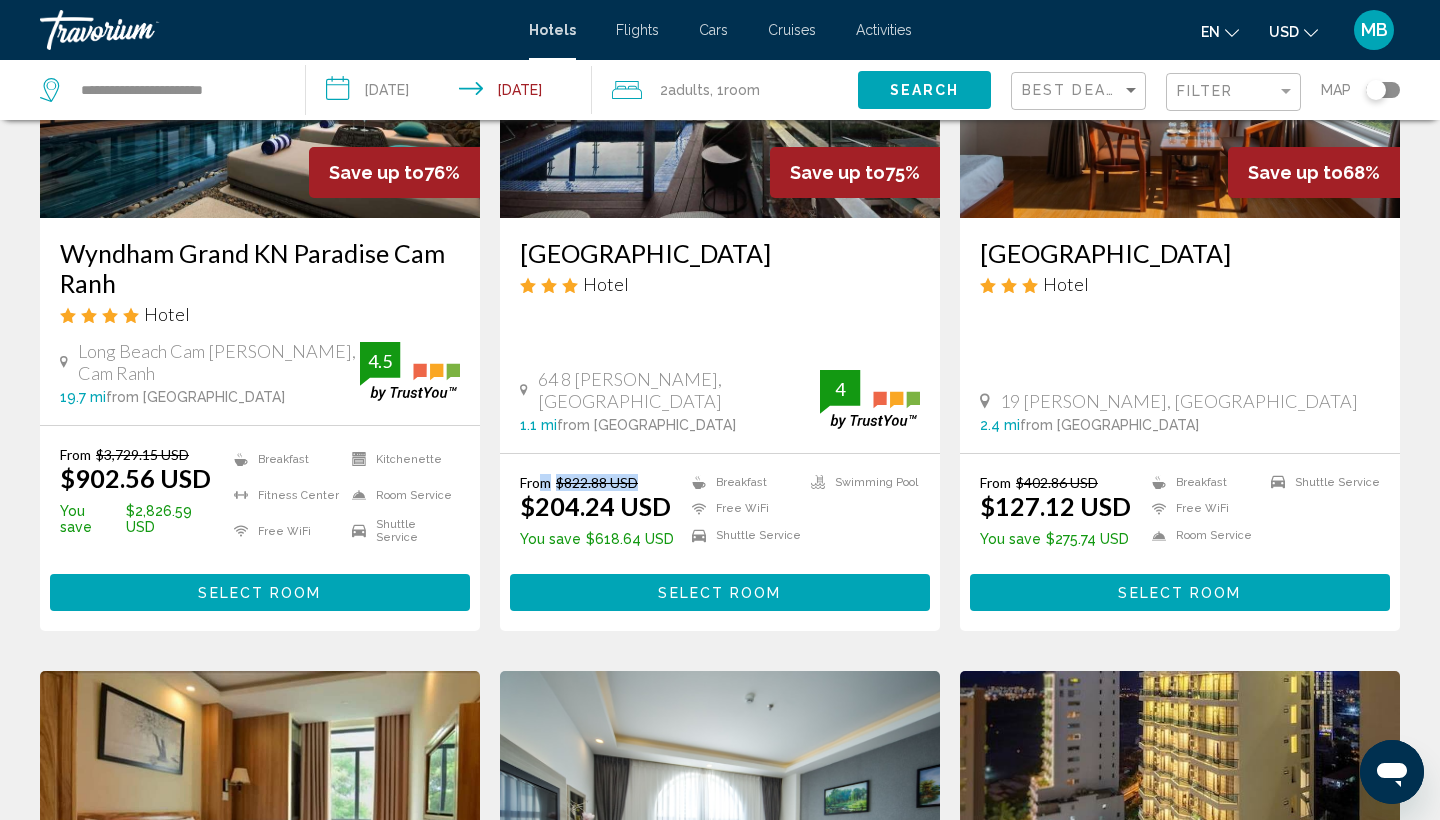 drag, startPoint x: 653, startPoint y: 453, endPoint x: 544, endPoint y: 448, distance: 109.11462 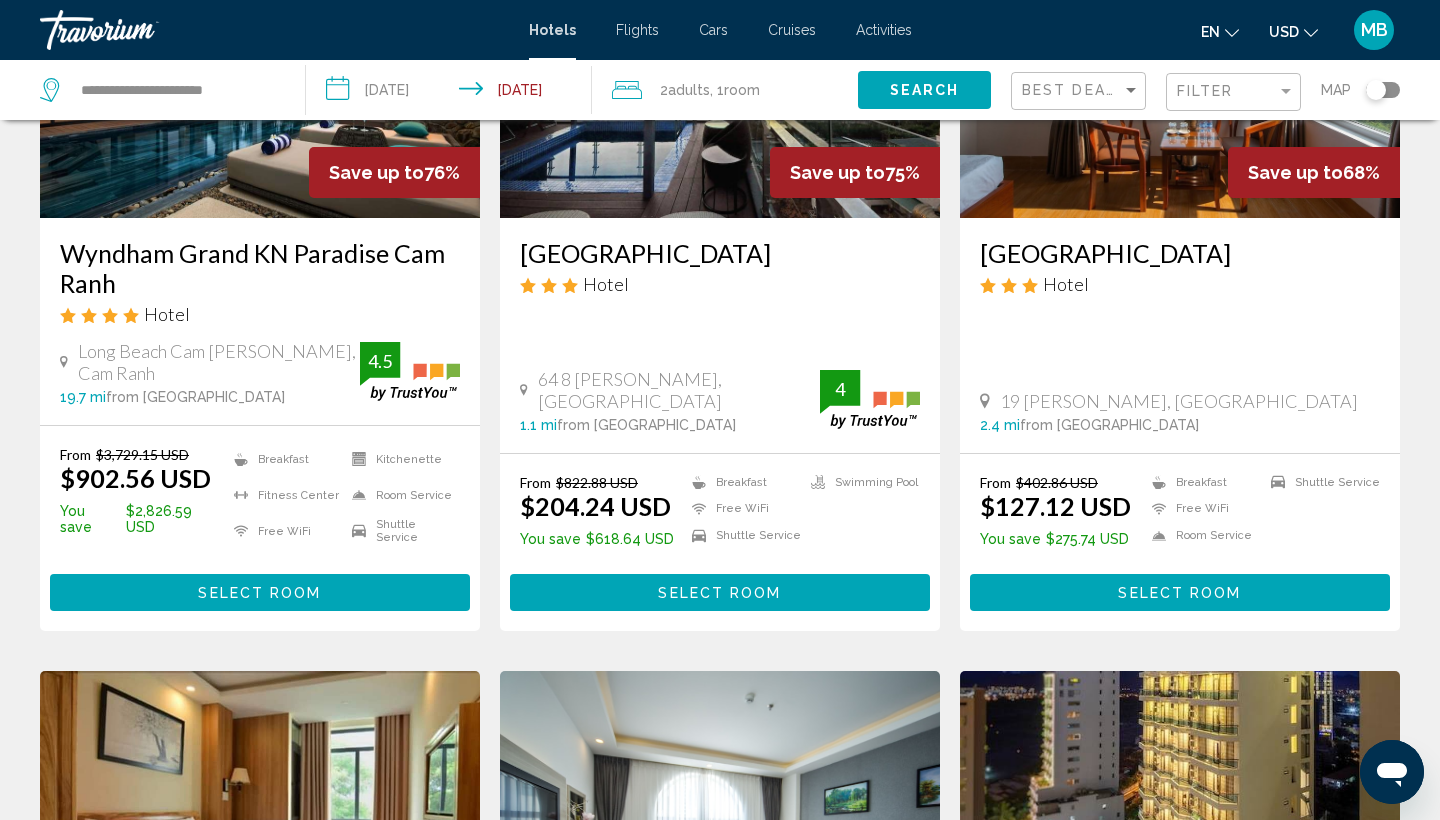 click on "[GEOGRAPHIC_DATA]
Hotel
64 8 [PERSON_NAME], [GEOGRAPHIC_DATA] 1.1 mi  from [GEOGRAPHIC_DATA] from [GEOGRAPHIC_DATA]" at bounding box center [720, 335] 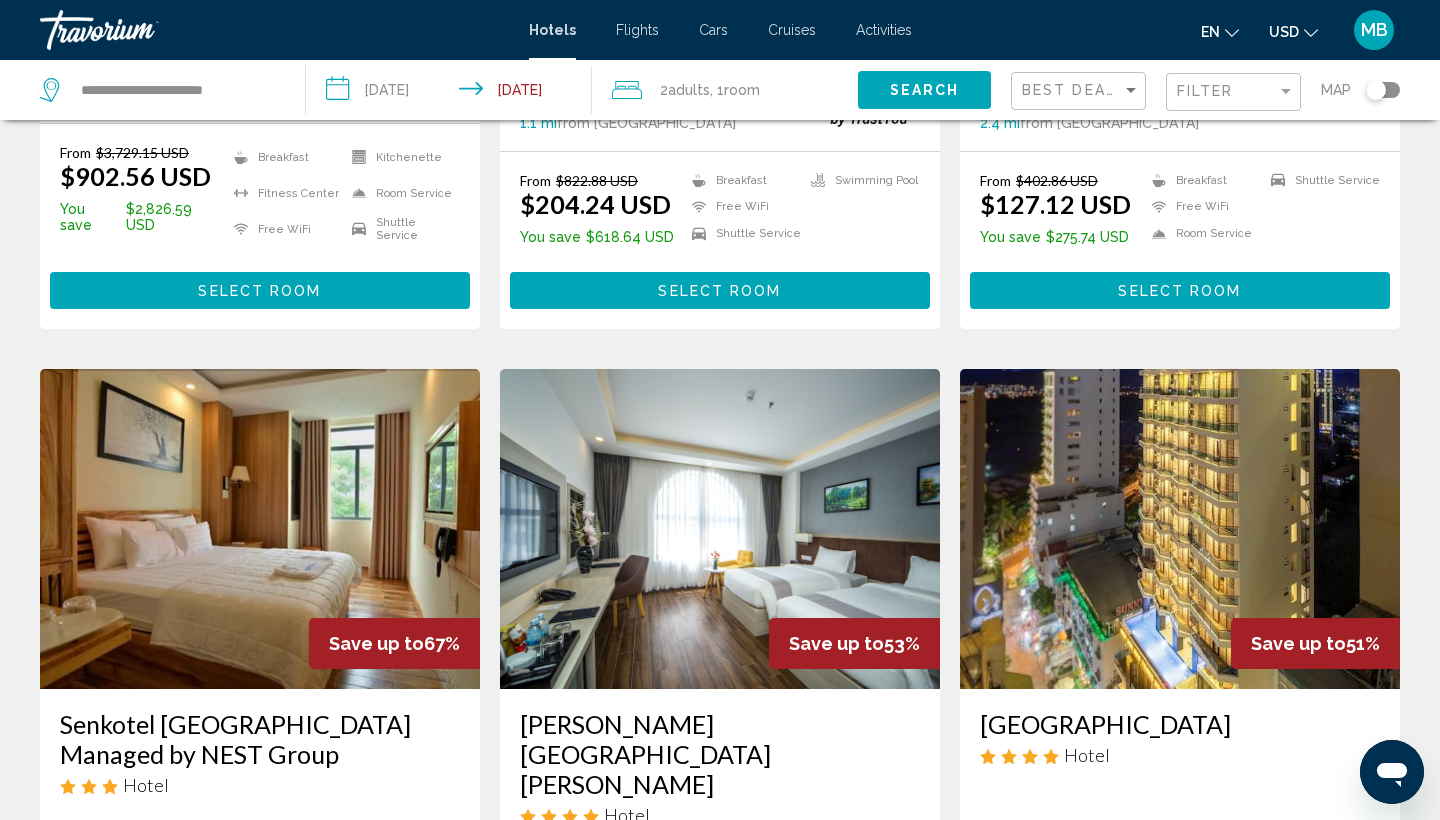 scroll, scrollTop: 586, scrollLeft: 0, axis: vertical 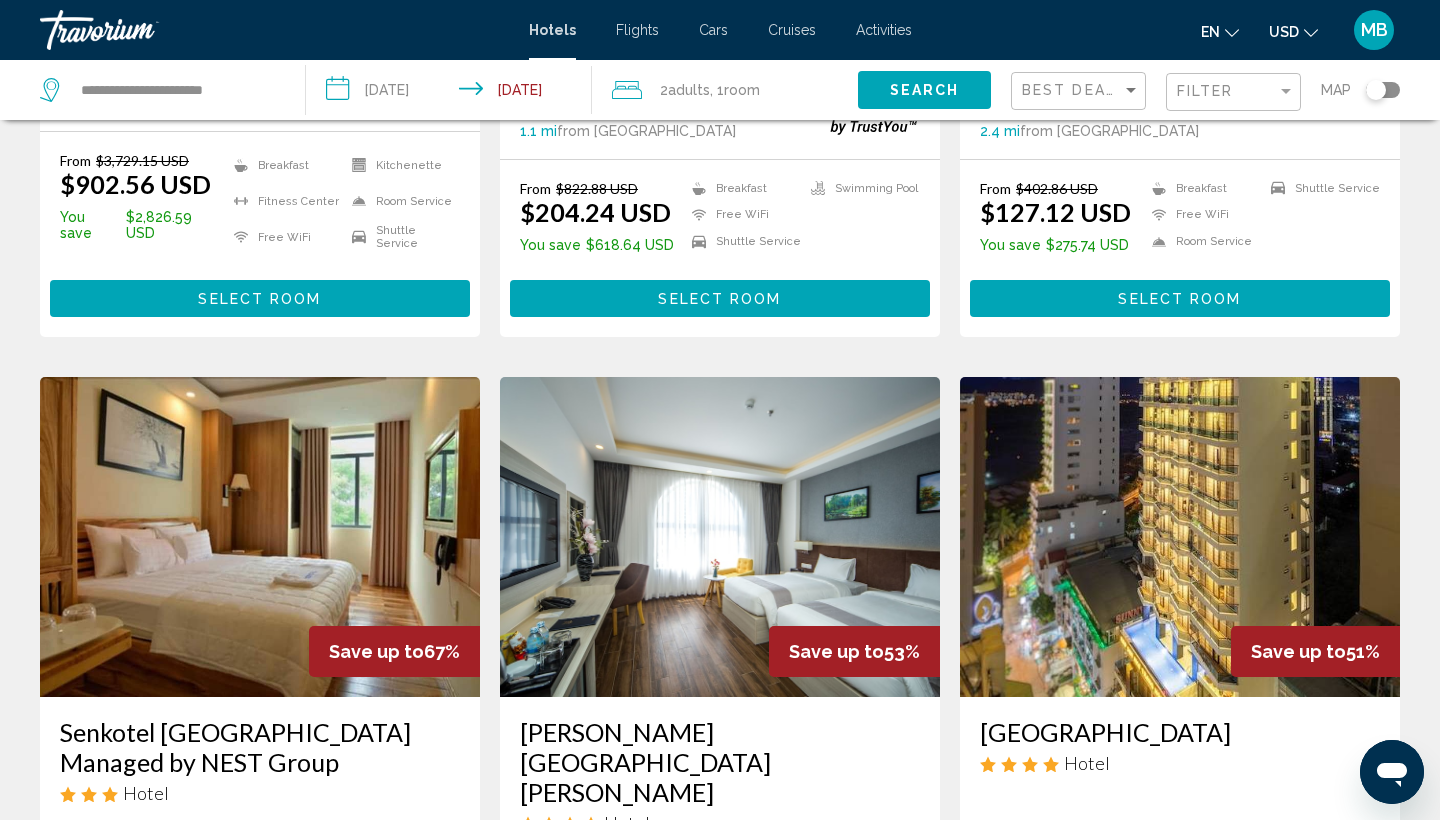 click on "MB" at bounding box center [1374, 30] 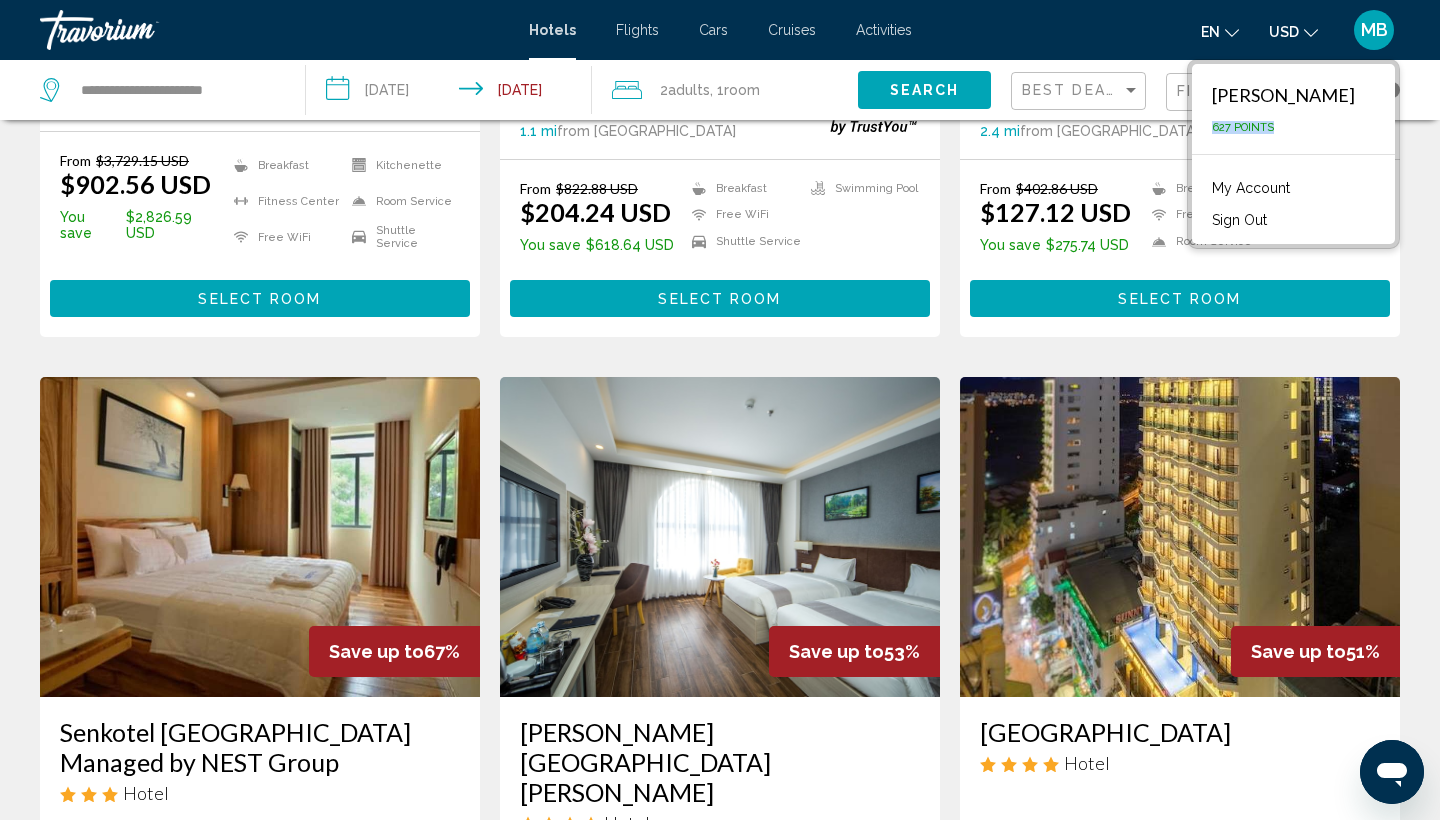 drag, startPoint x: 1272, startPoint y: 124, endPoint x: 1165, endPoint y: 122, distance: 107.01869 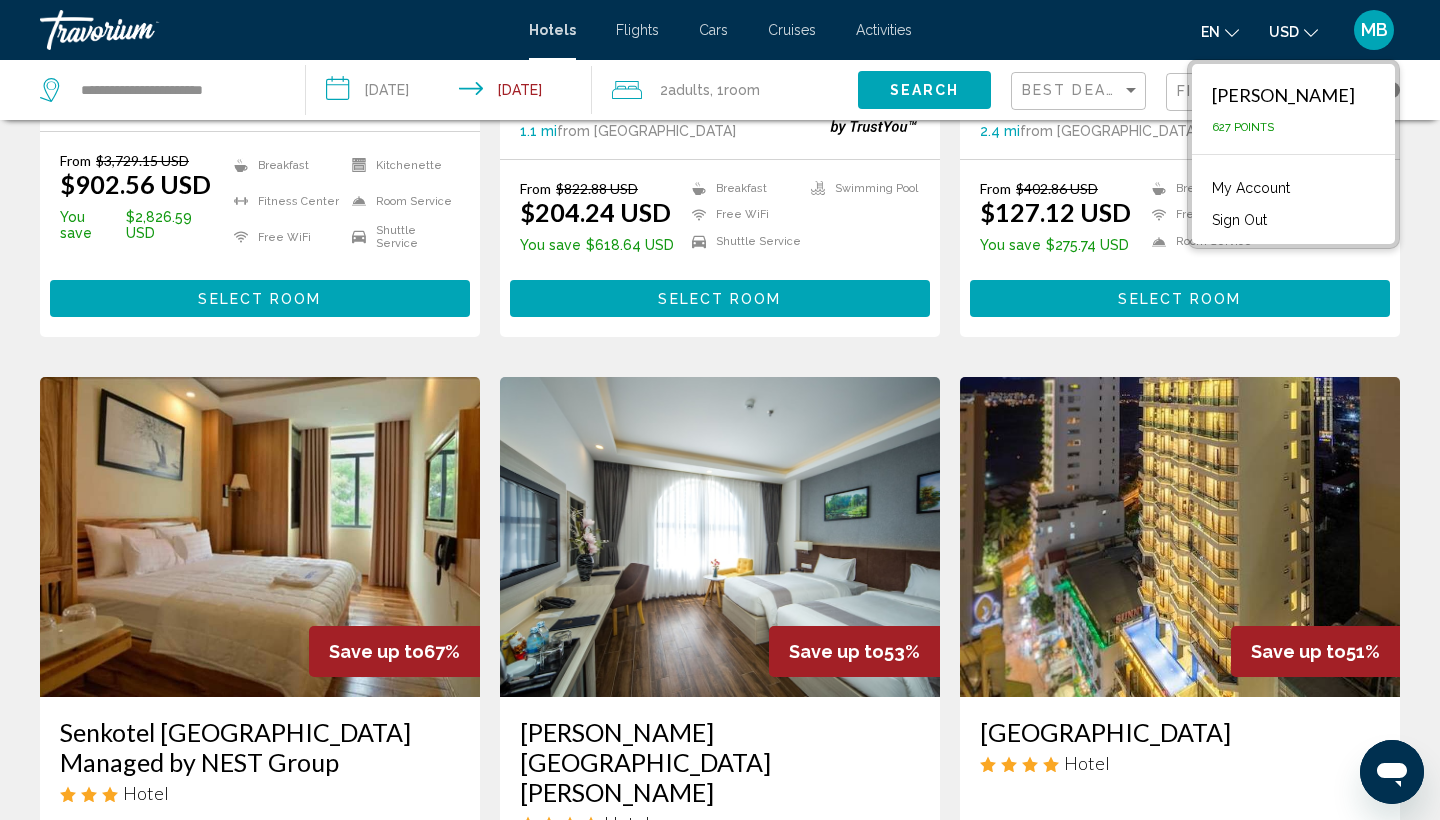 click on "Activities" at bounding box center [884, 30] 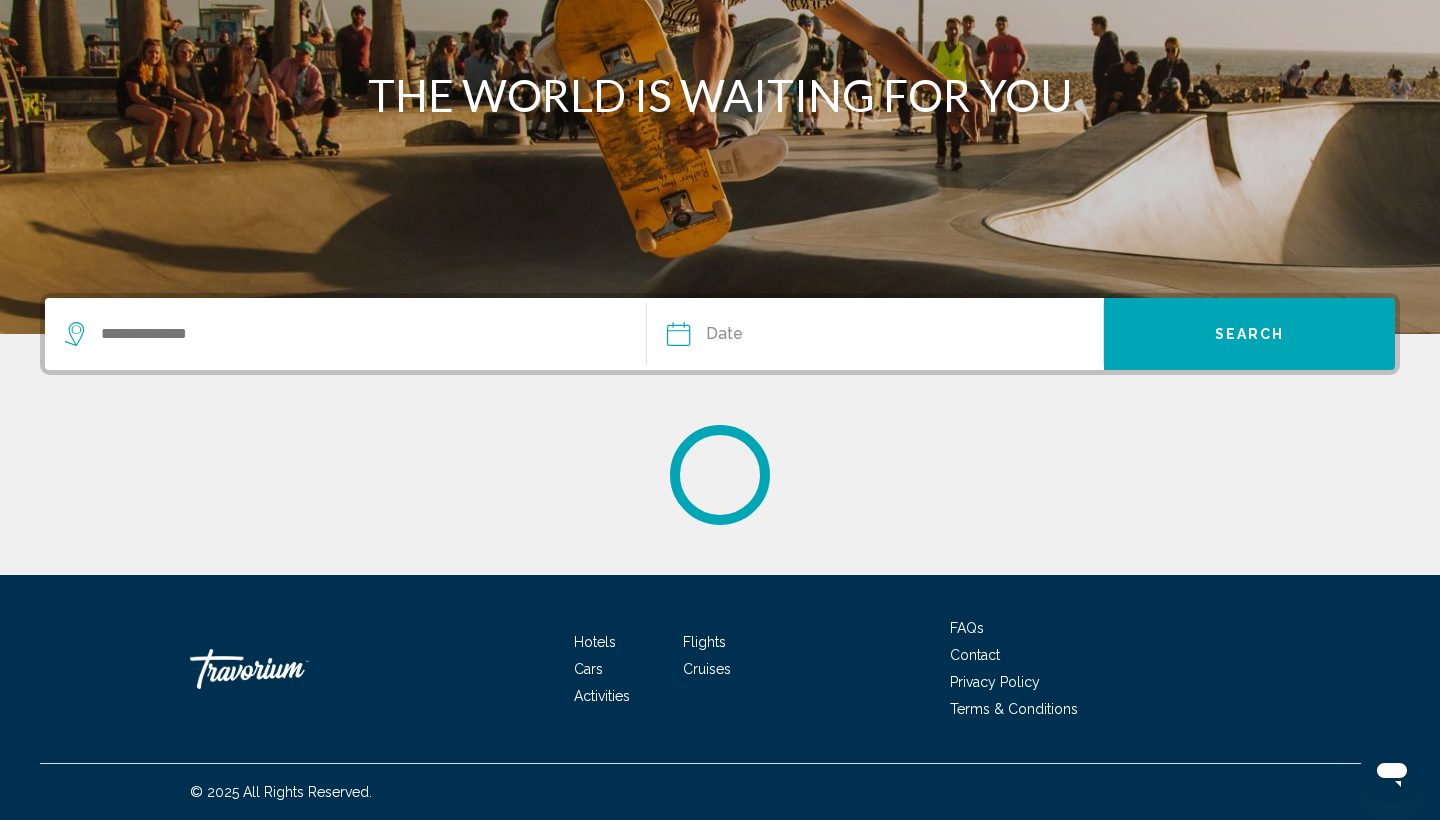 scroll, scrollTop: 0, scrollLeft: 0, axis: both 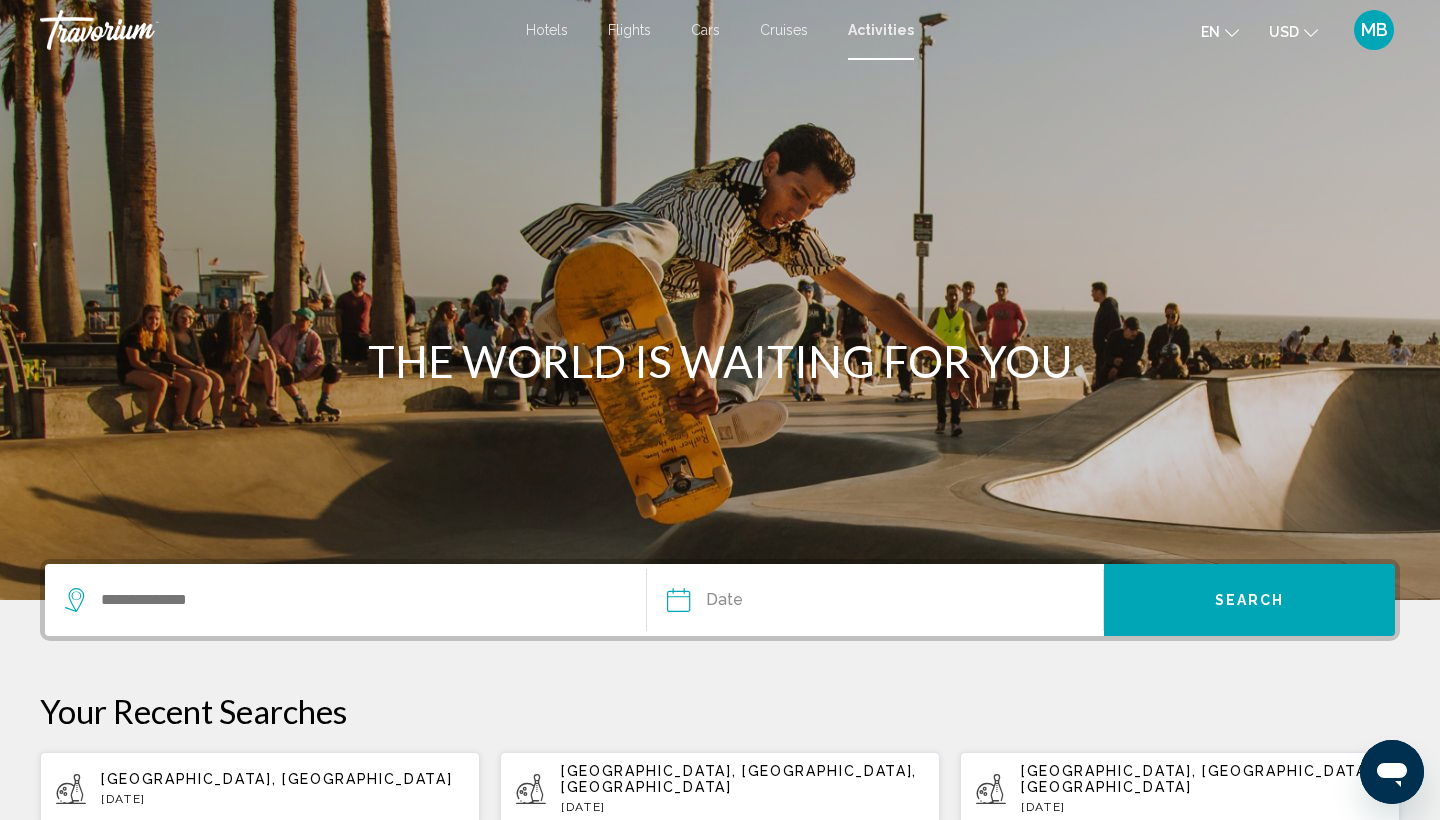click on "Hotels" at bounding box center (547, 30) 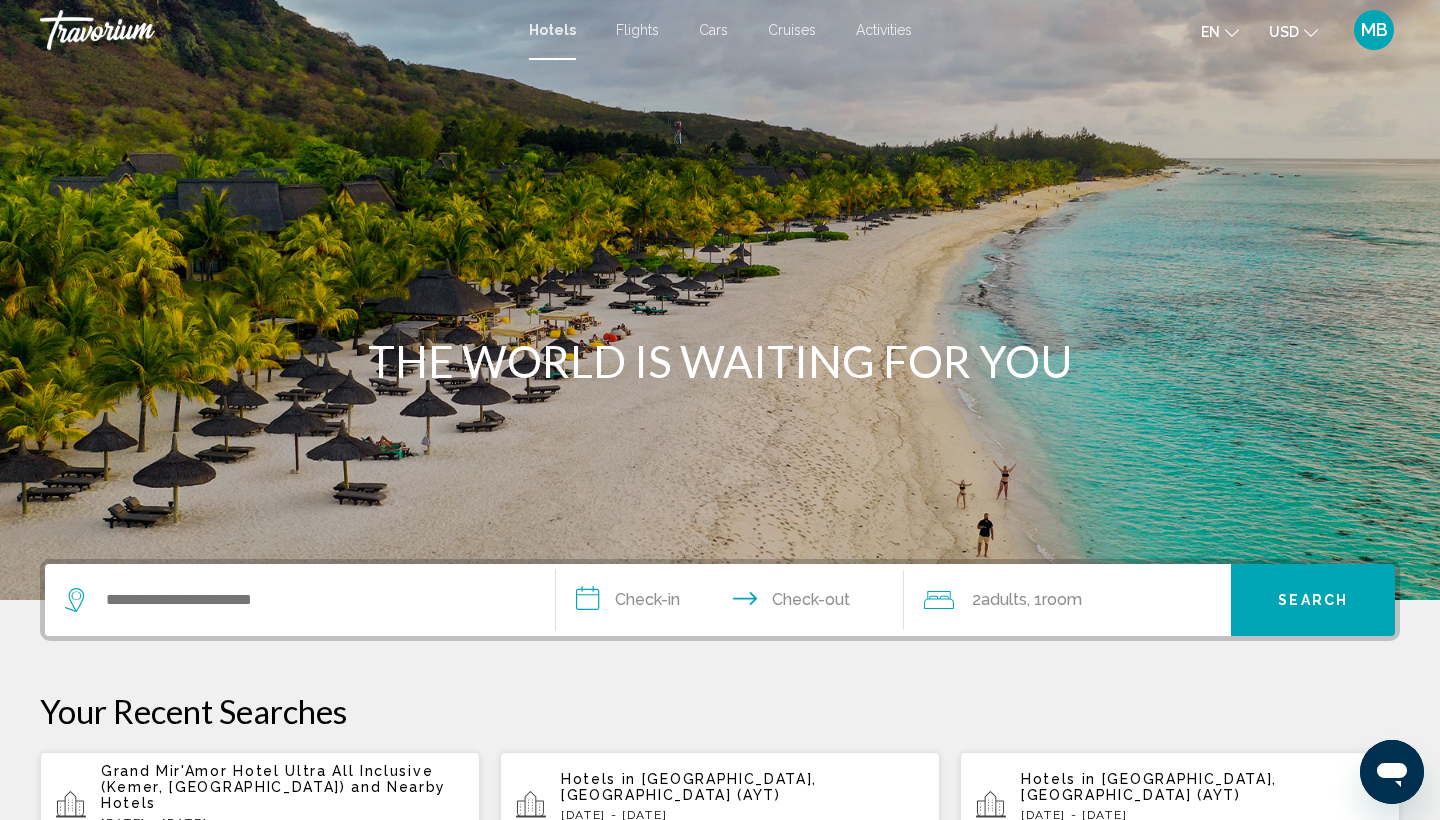 click on "Activities" at bounding box center [884, 30] 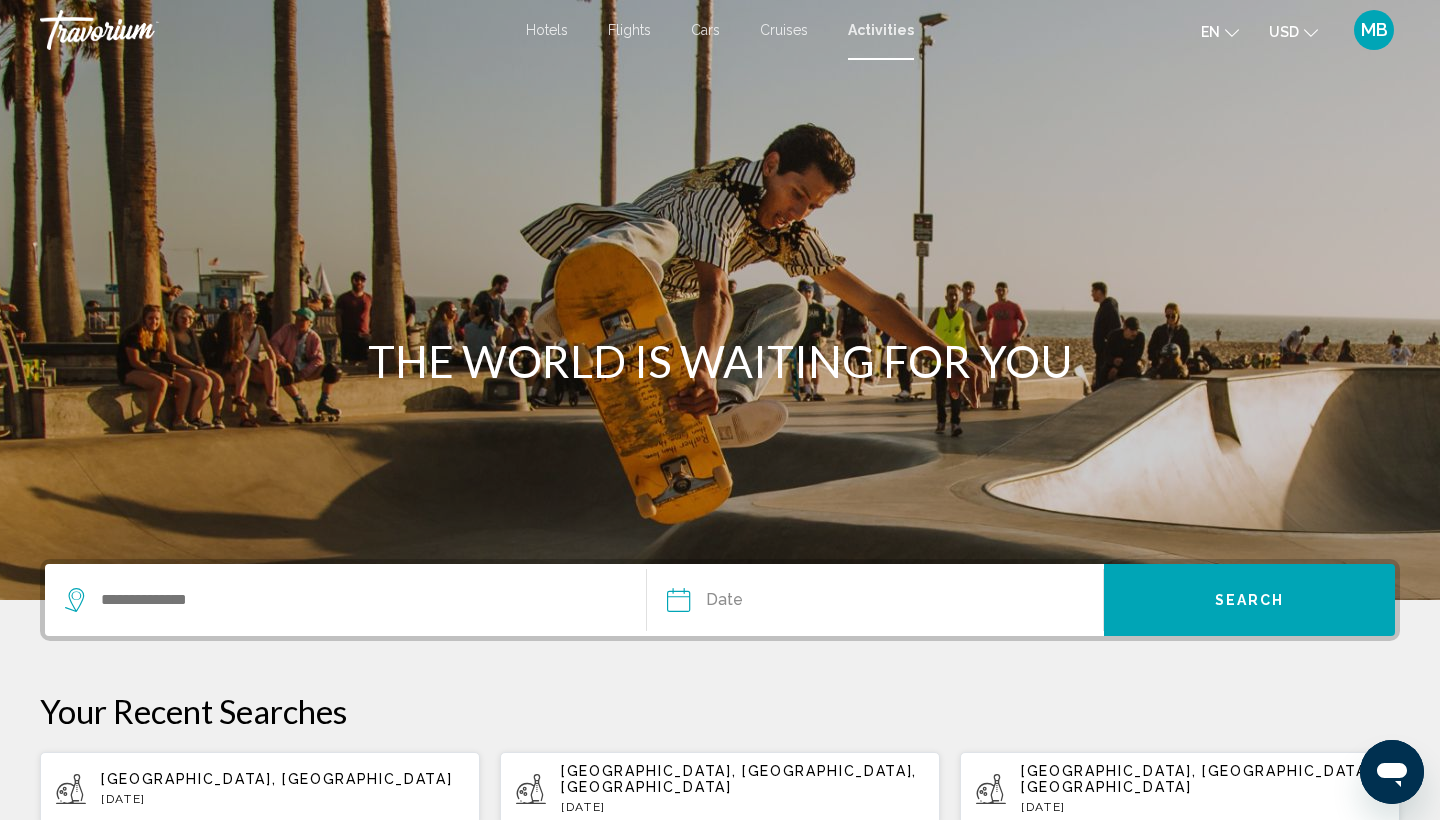 click on "Hotels" at bounding box center [547, 30] 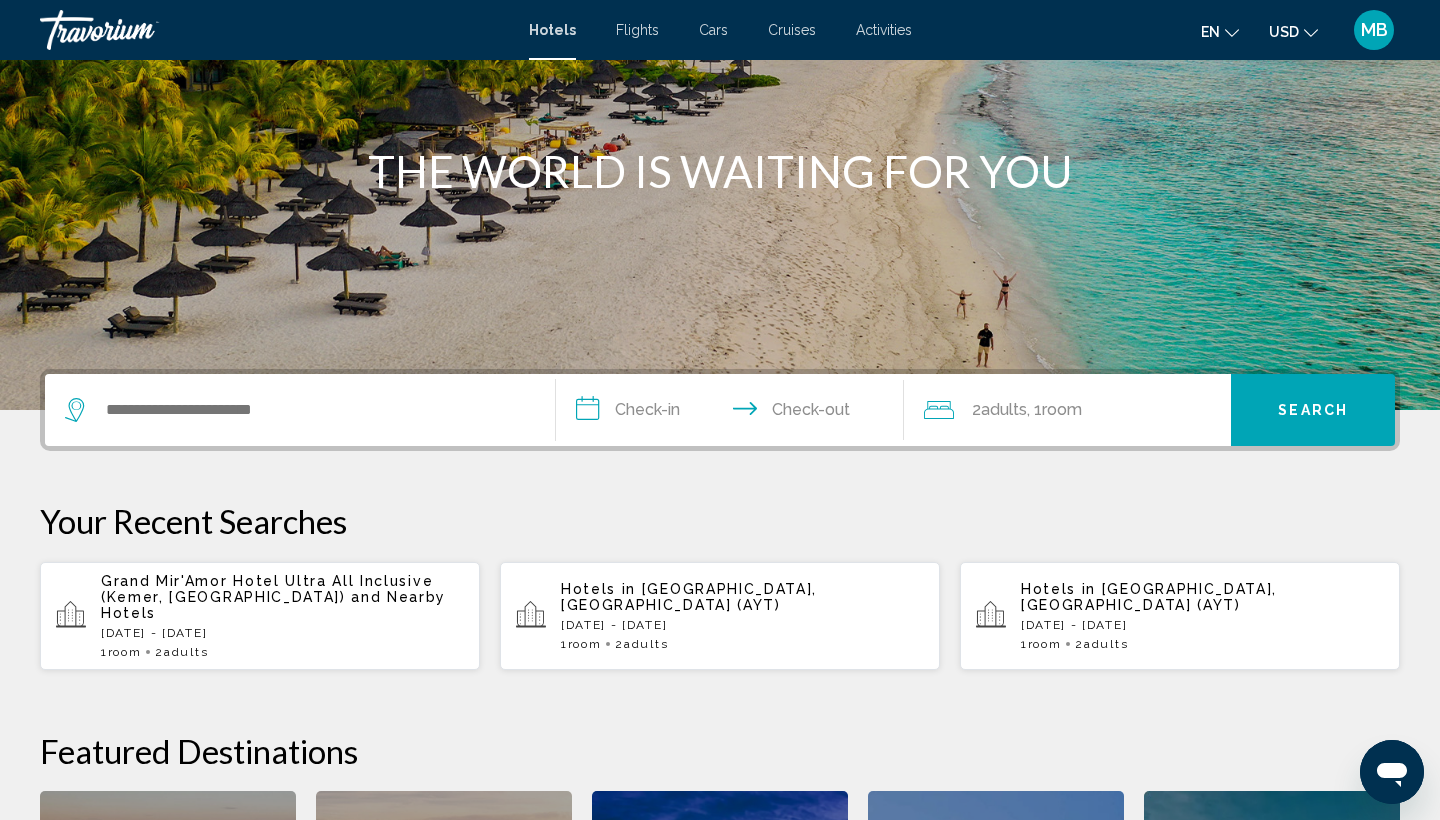 scroll, scrollTop: 191, scrollLeft: 0, axis: vertical 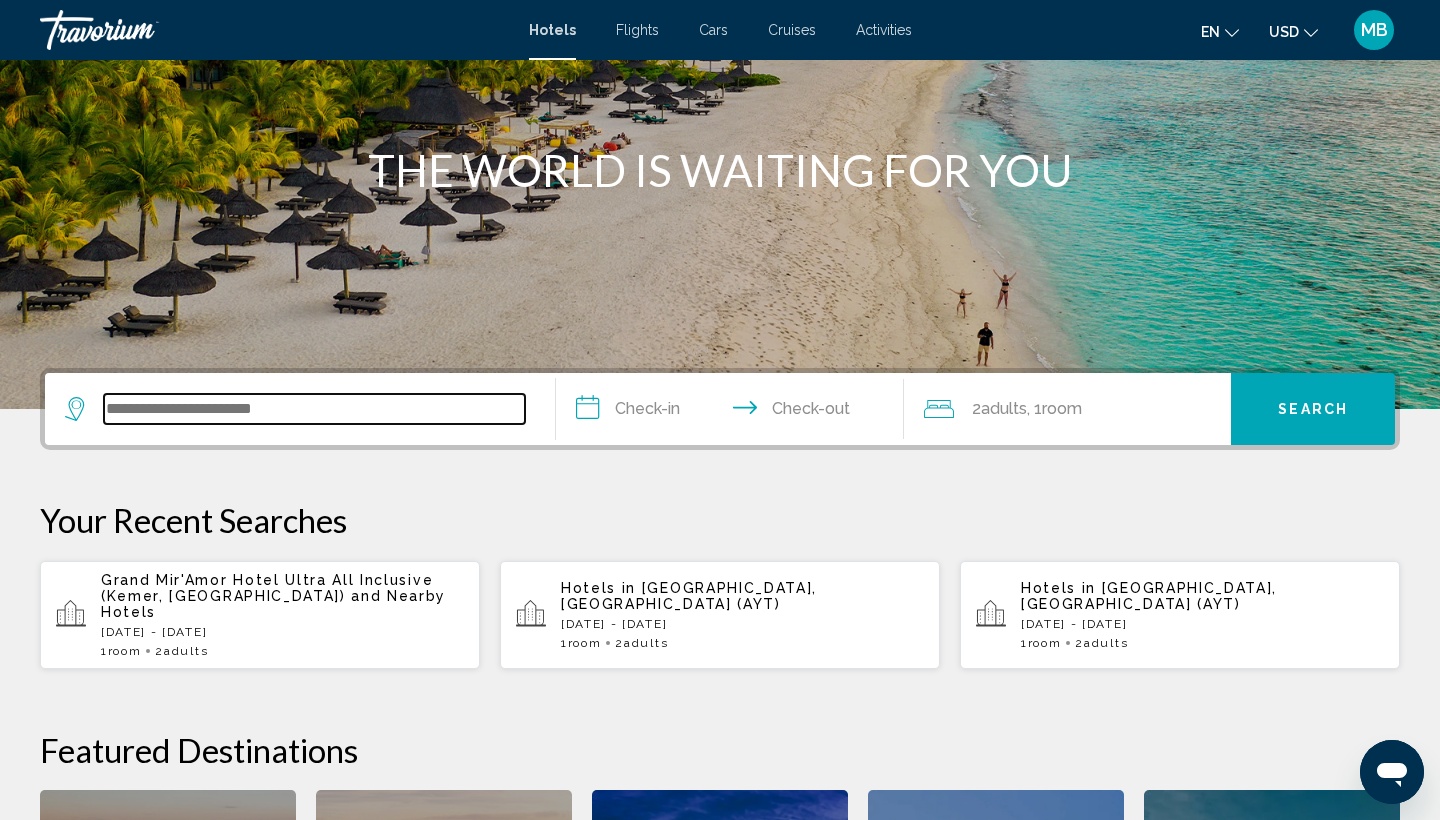 click at bounding box center [314, 409] 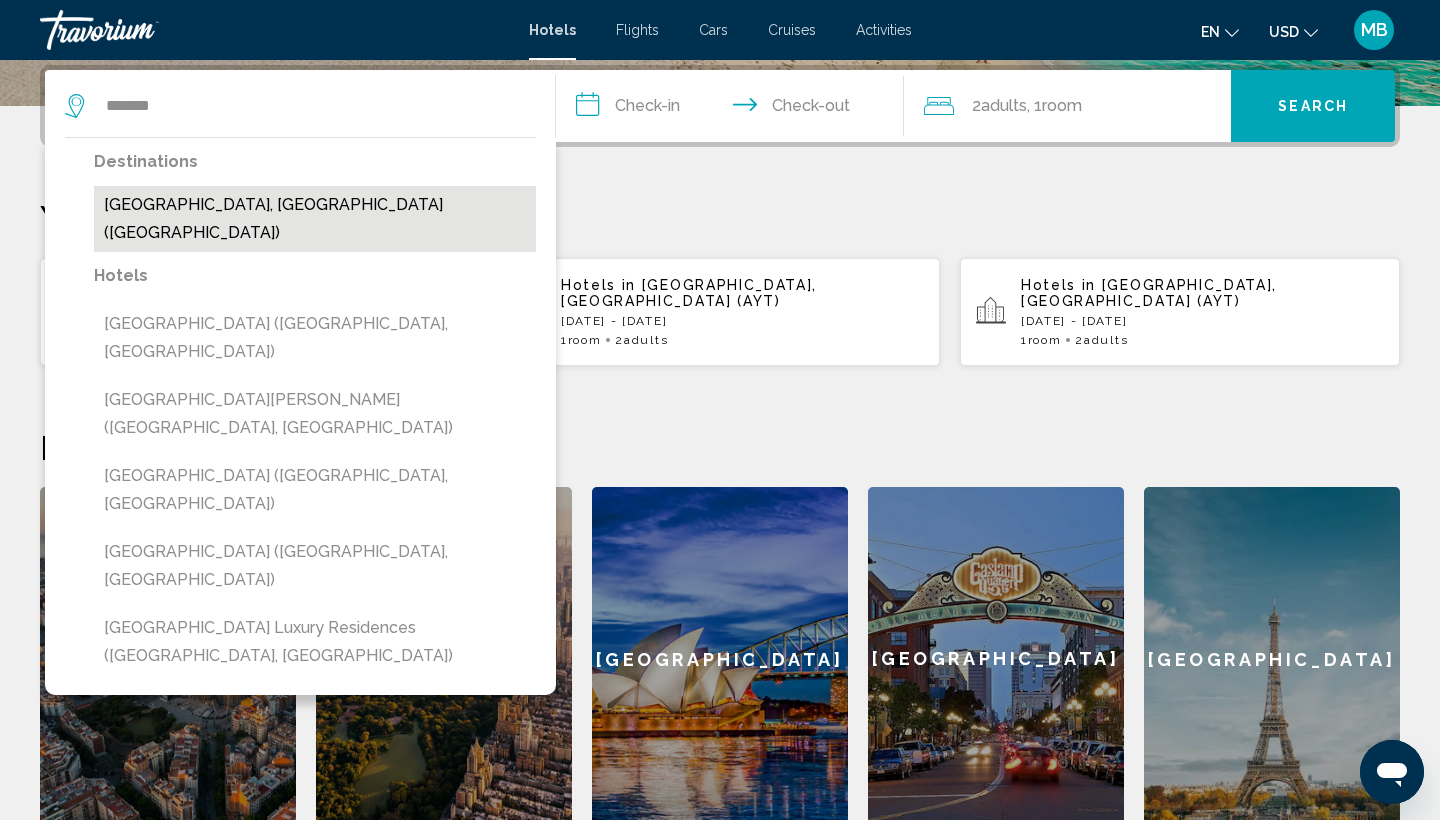 click on "[GEOGRAPHIC_DATA], [GEOGRAPHIC_DATA] ([GEOGRAPHIC_DATA])" at bounding box center [315, 219] 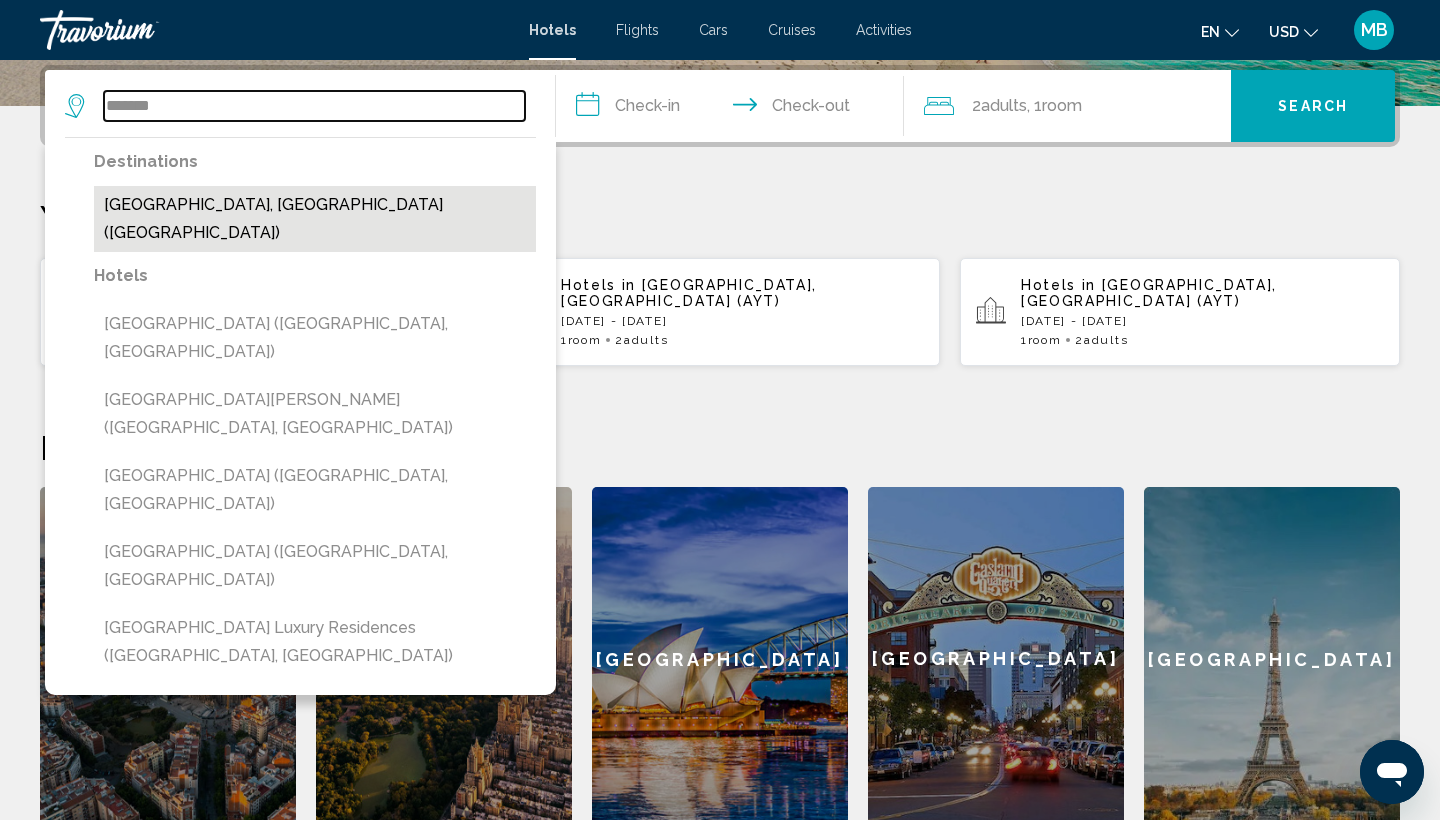 type on "**********" 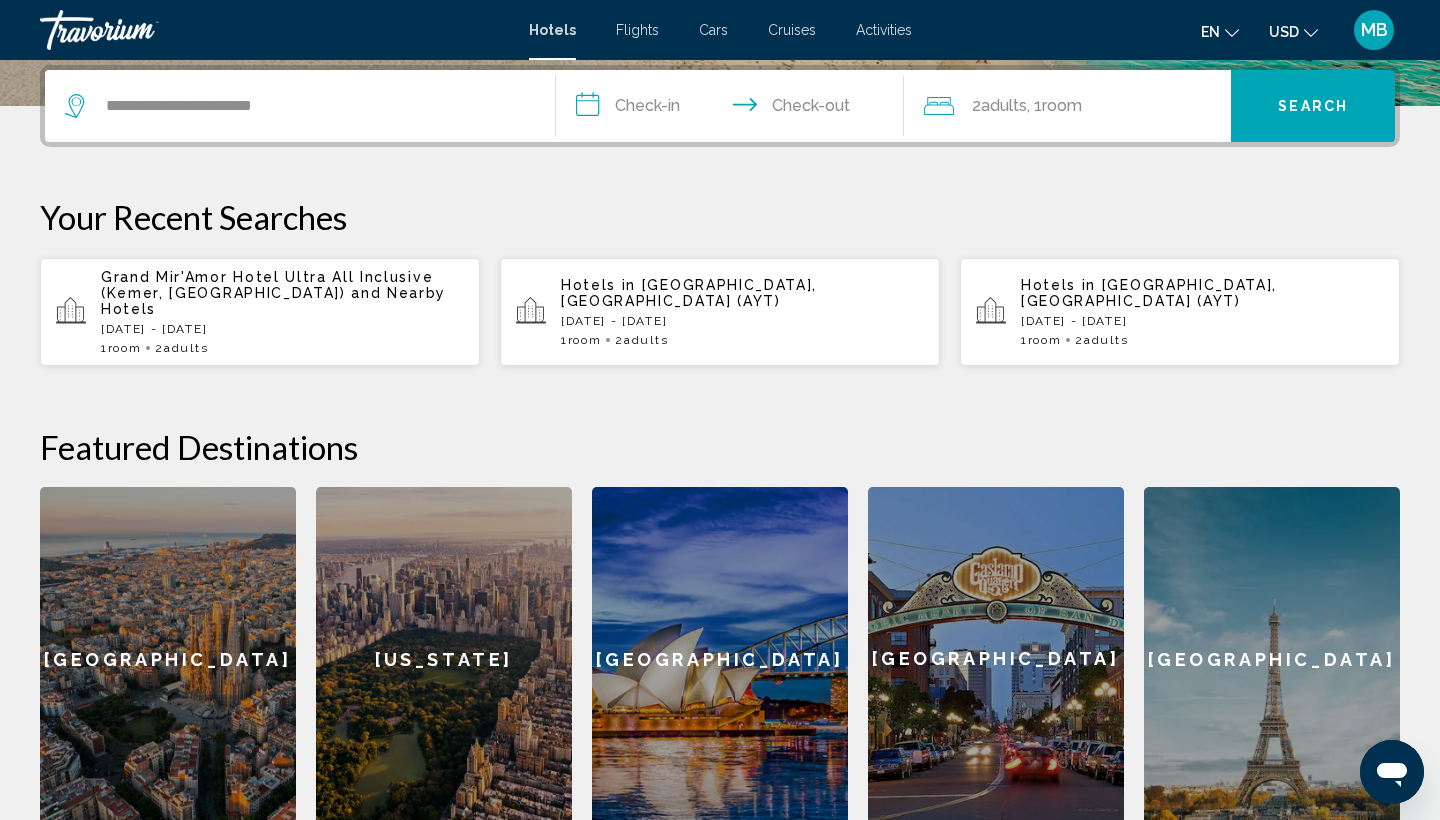 click on "**********" at bounding box center (734, 109) 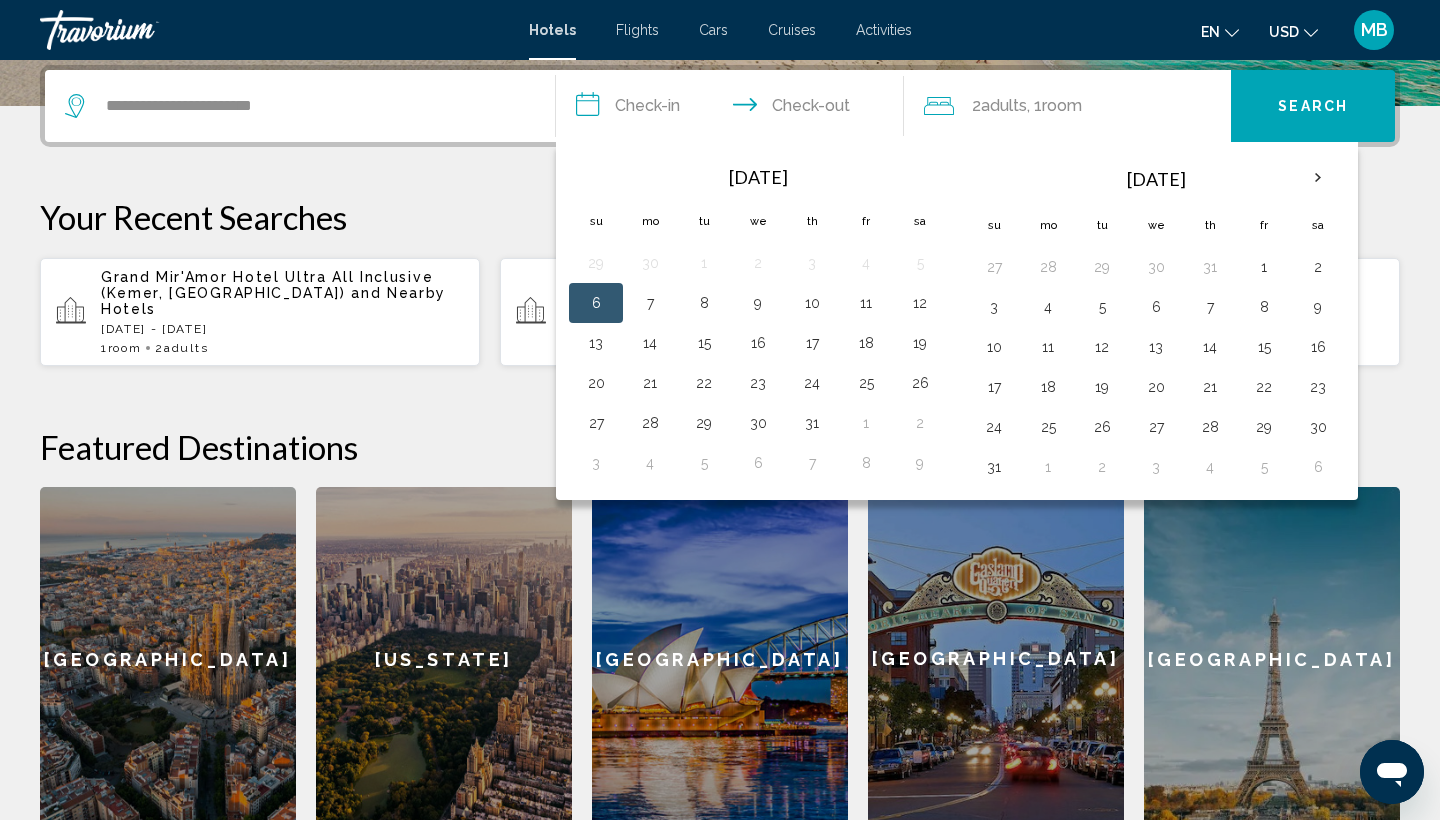 click on "6" at bounding box center [596, 303] 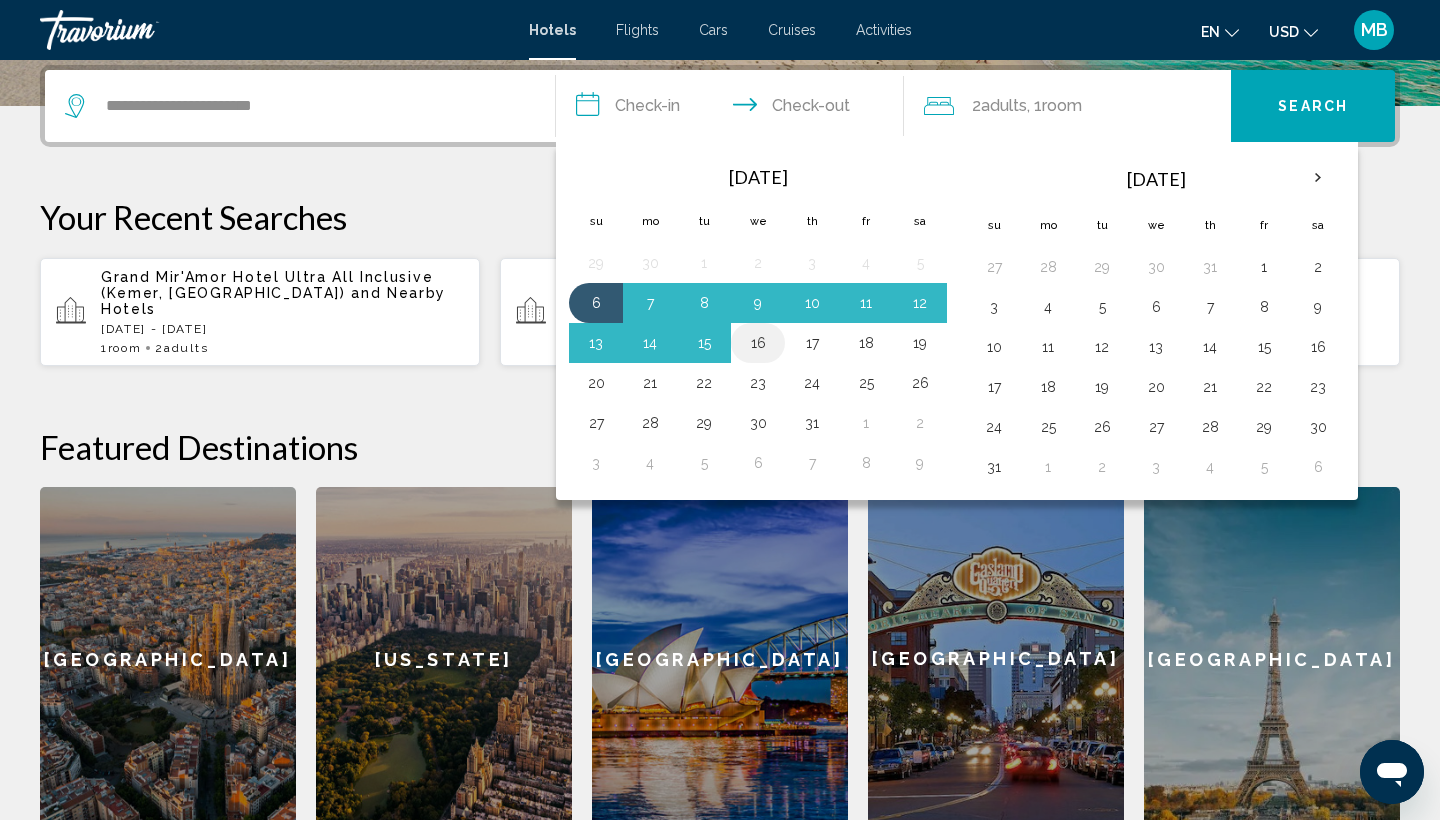 click on "16" at bounding box center [758, 343] 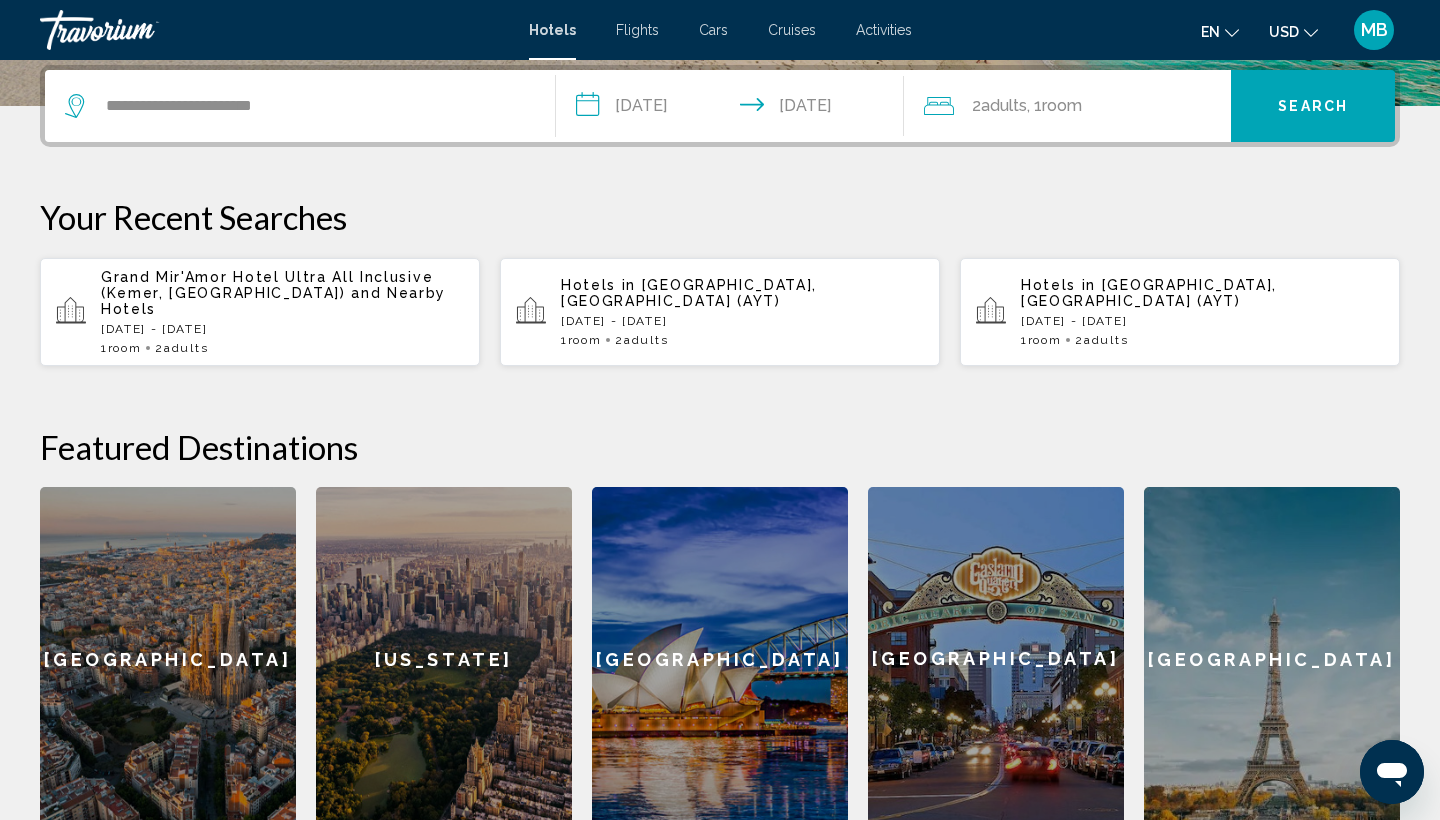 click on "Search" at bounding box center (1313, 107) 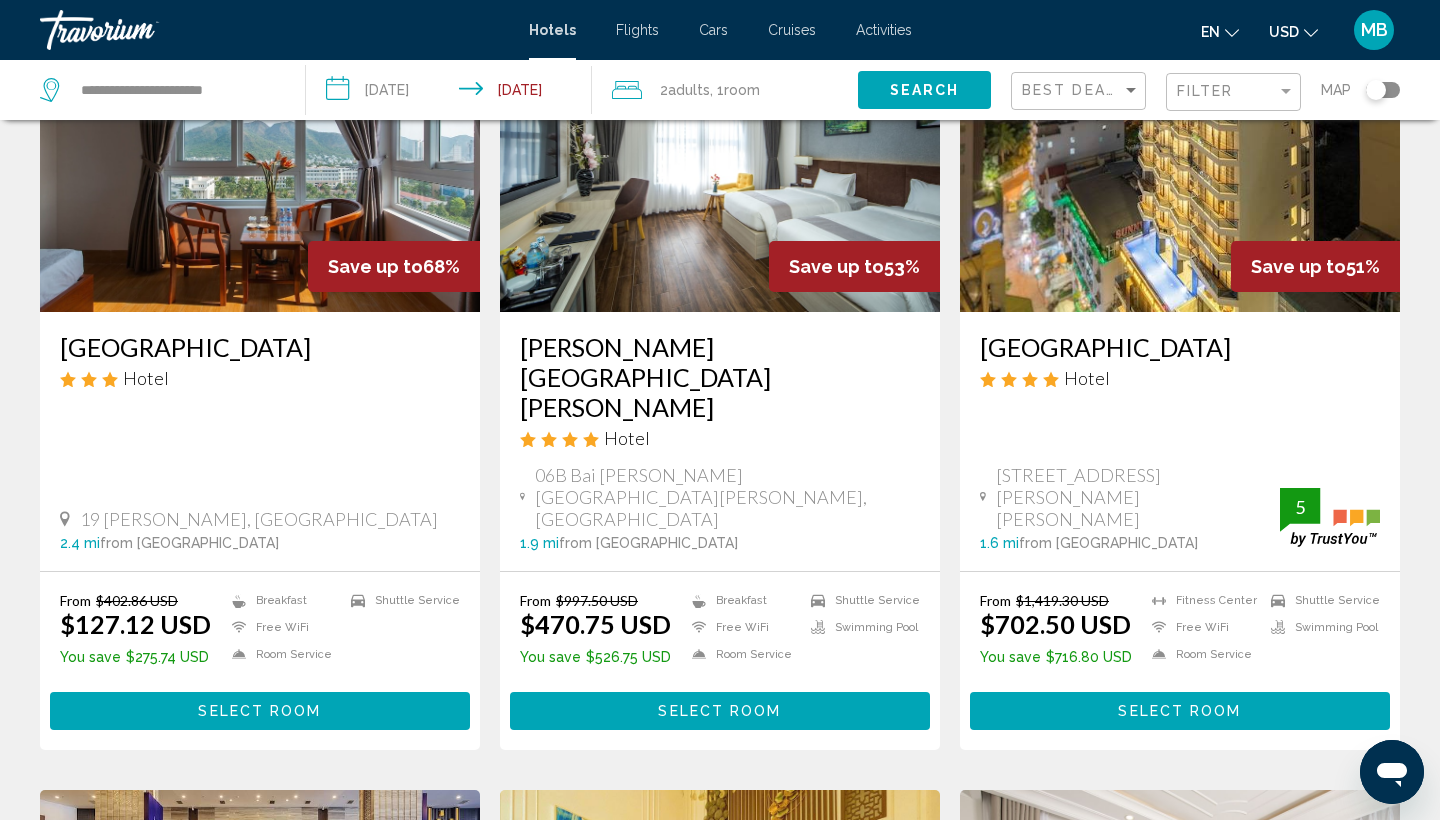 scroll, scrollTop: 972, scrollLeft: 0, axis: vertical 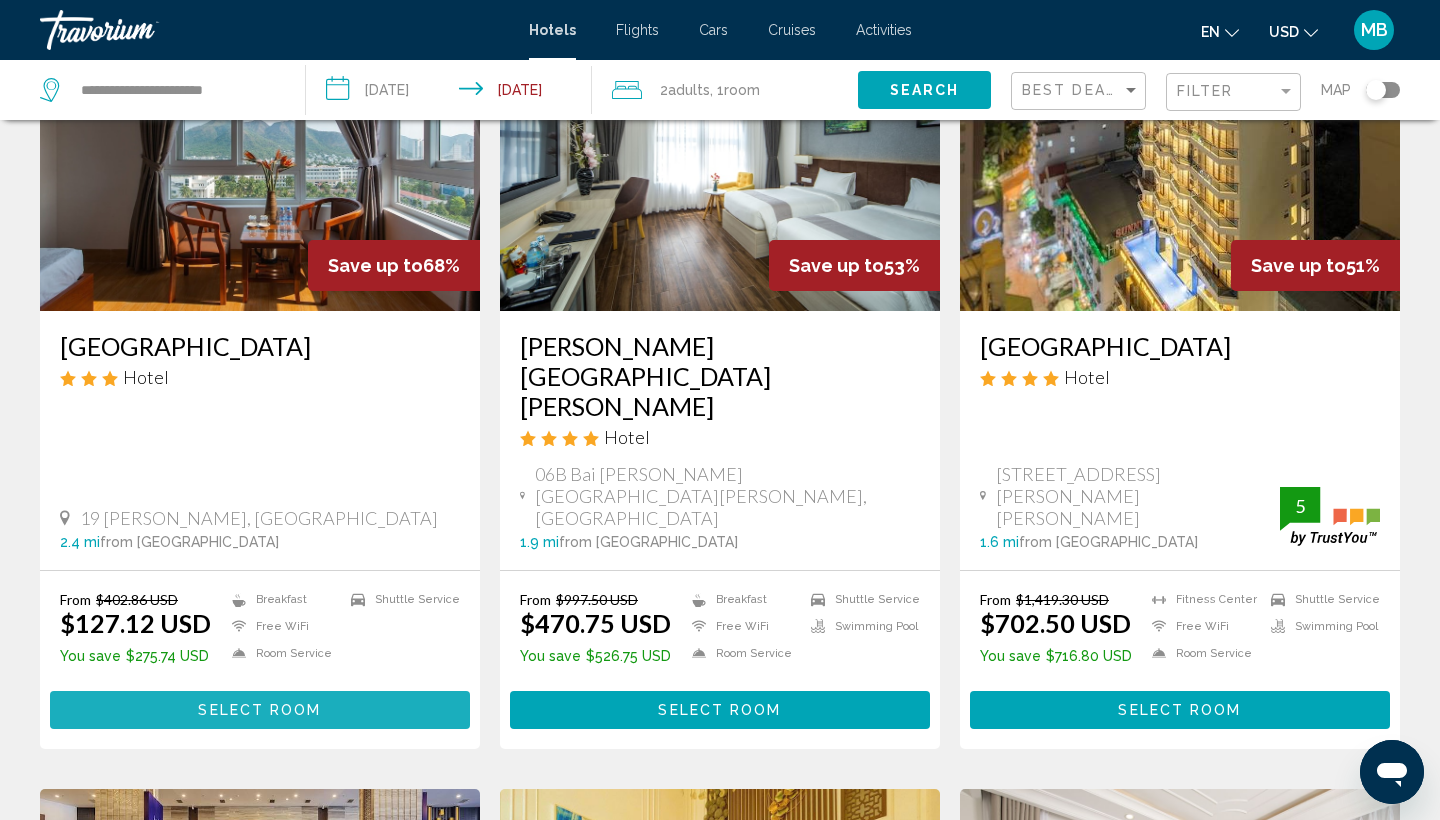 click on "Select Room" at bounding box center (259, 711) 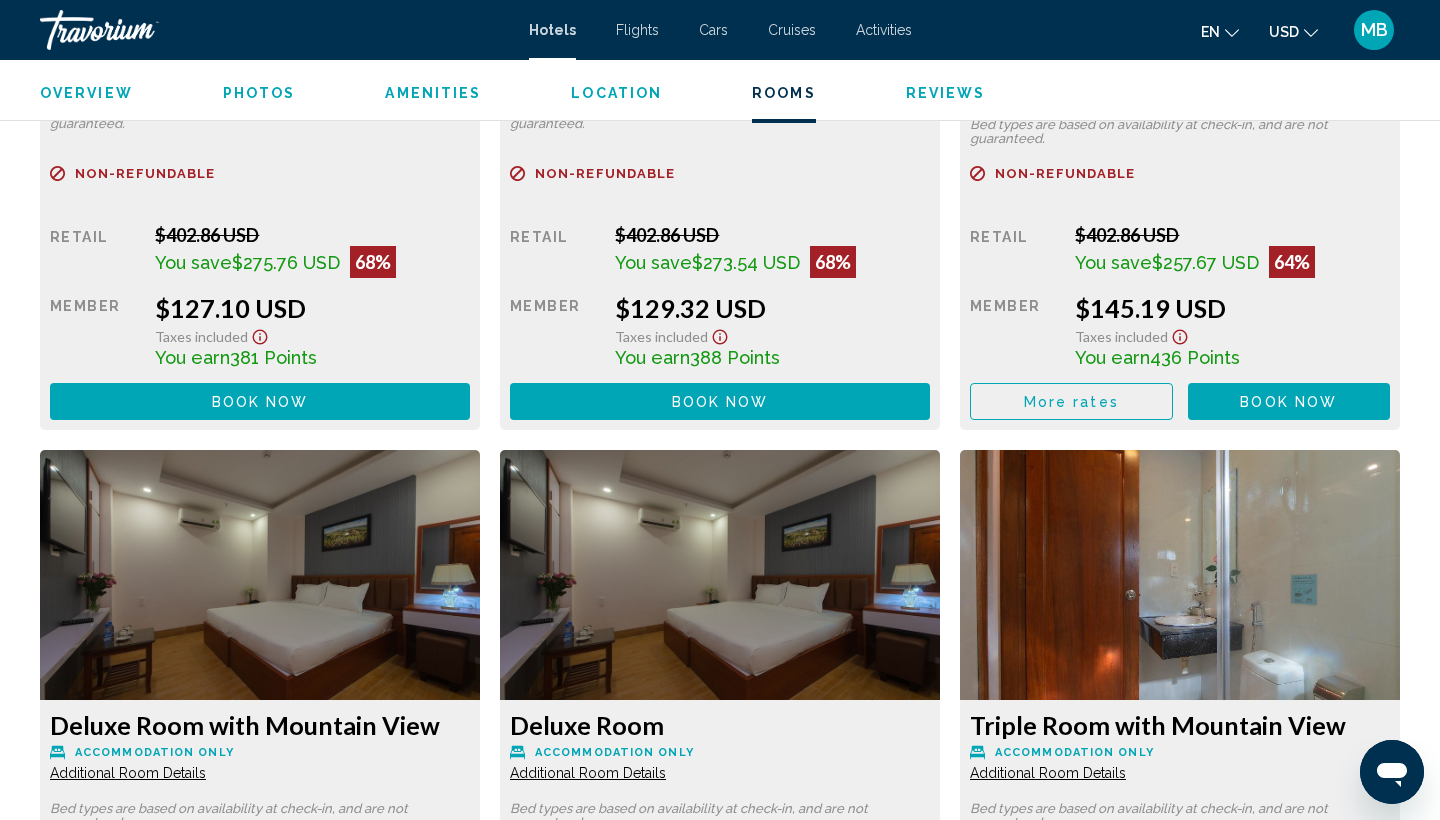 scroll, scrollTop: 3052, scrollLeft: 0, axis: vertical 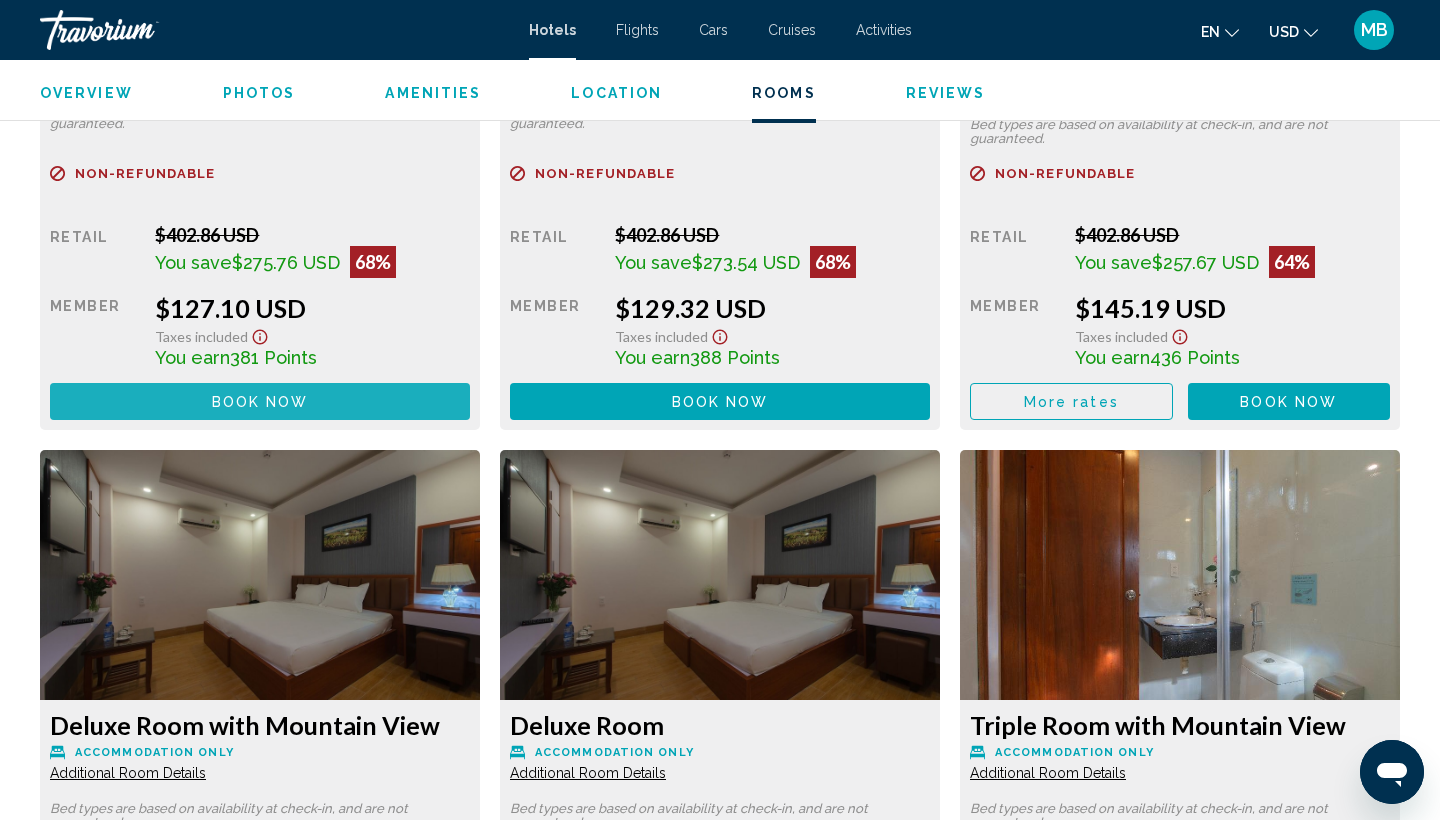 click on "Book now" at bounding box center [260, 402] 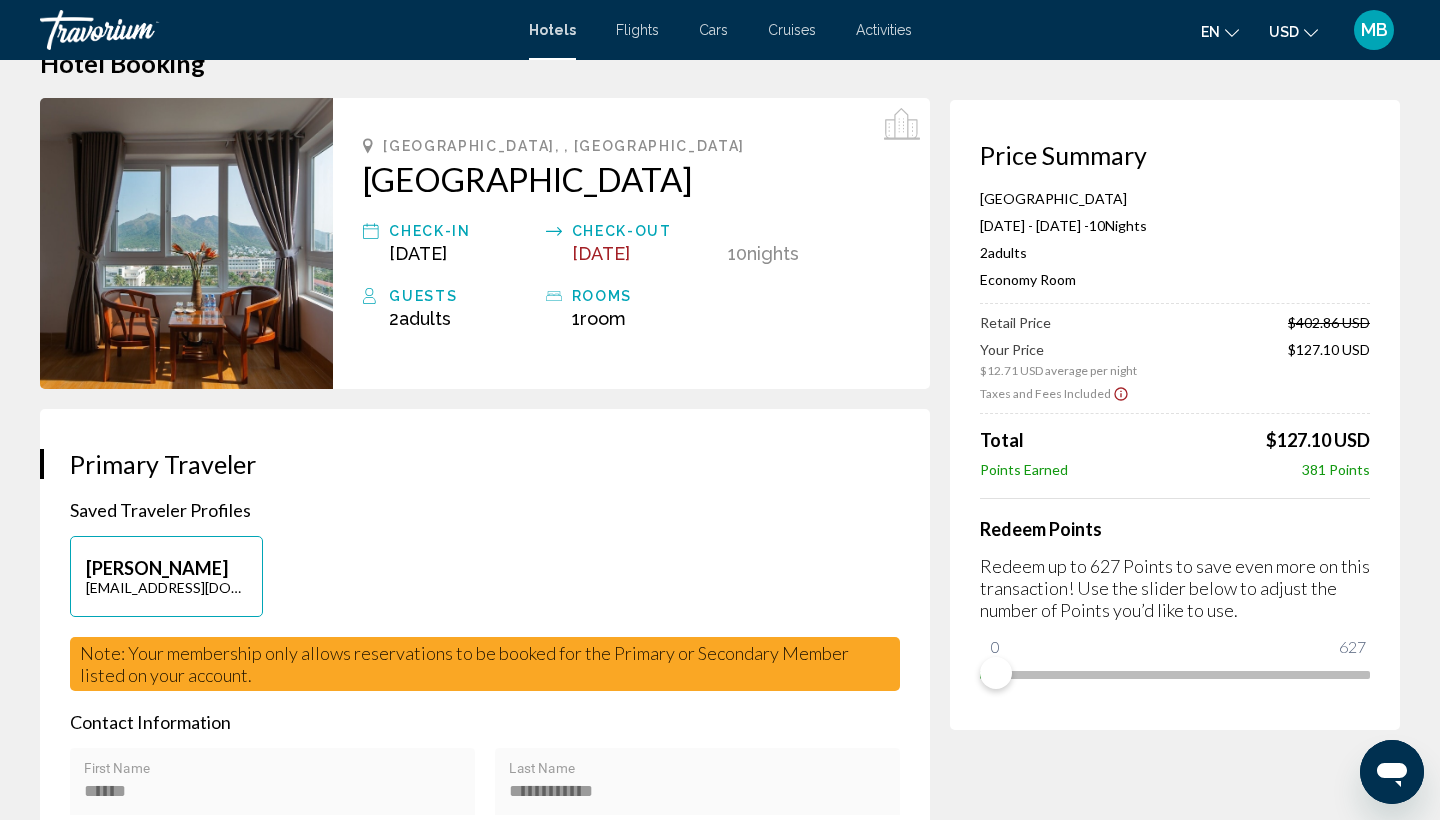 scroll, scrollTop: 85, scrollLeft: 0, axis: vertical 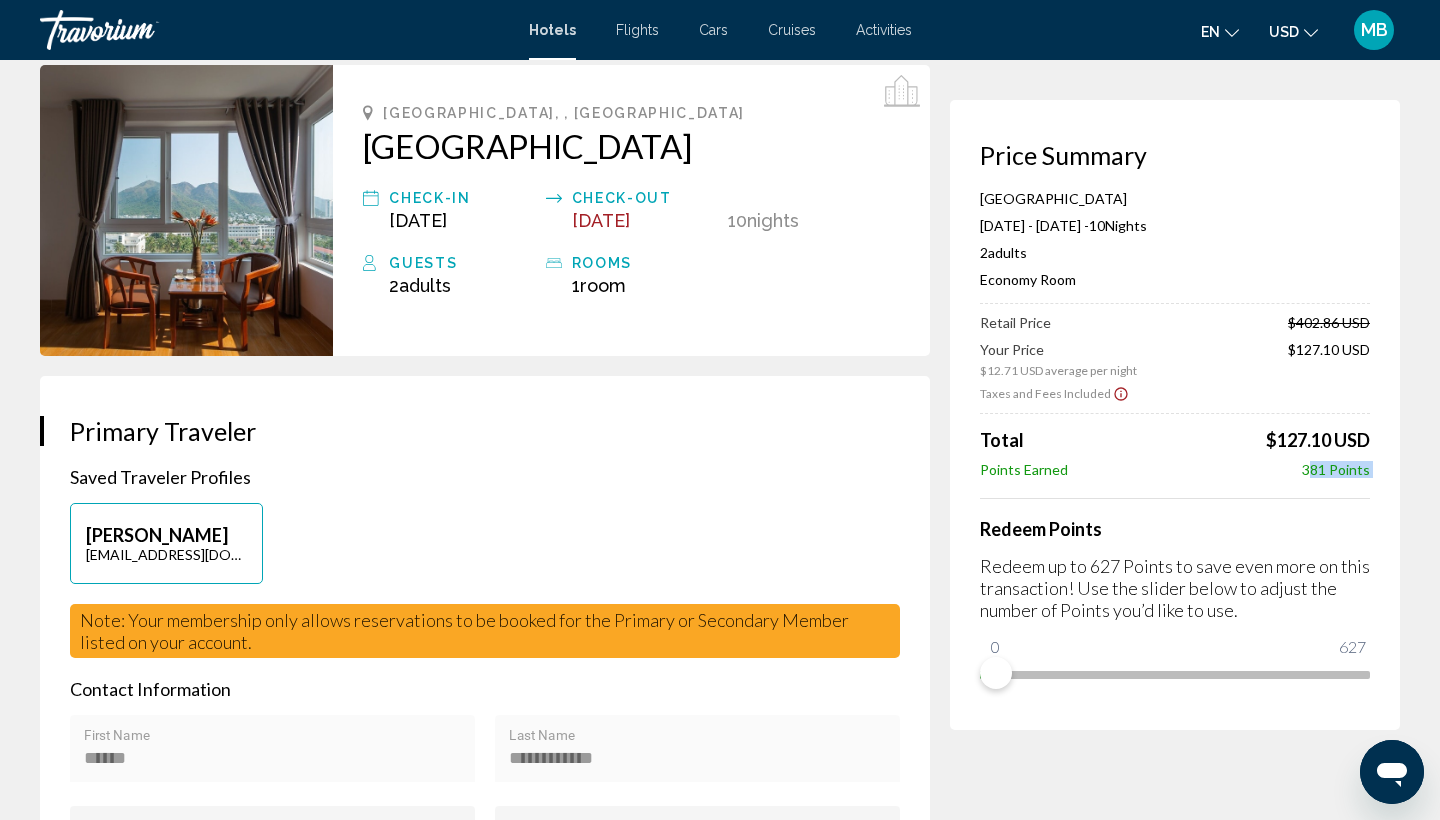 drag, startPoint x: 1303, startPoint y: 477, endPoint x: 1404, endPoint y: 486, distance: 101.4002 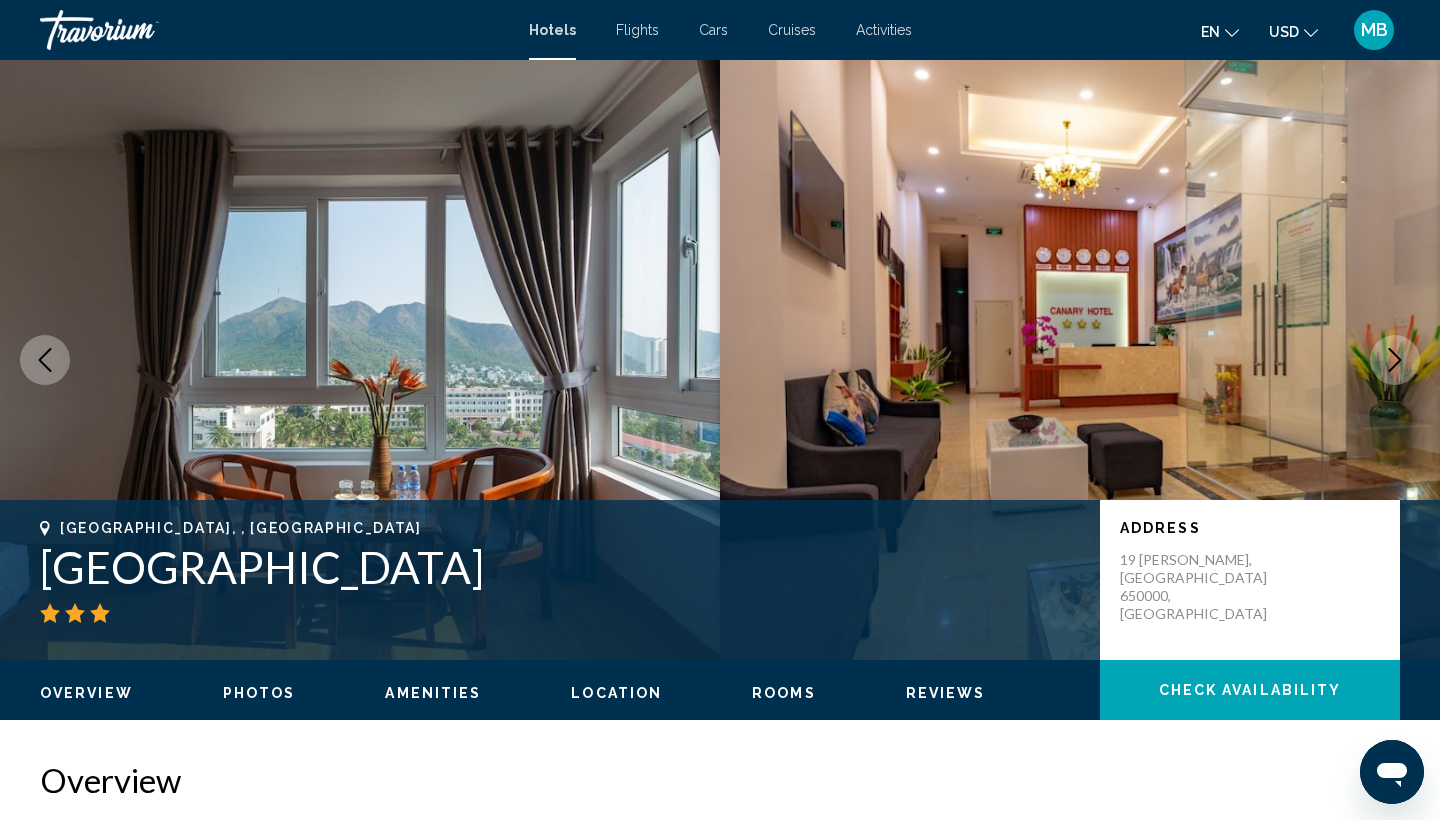 click 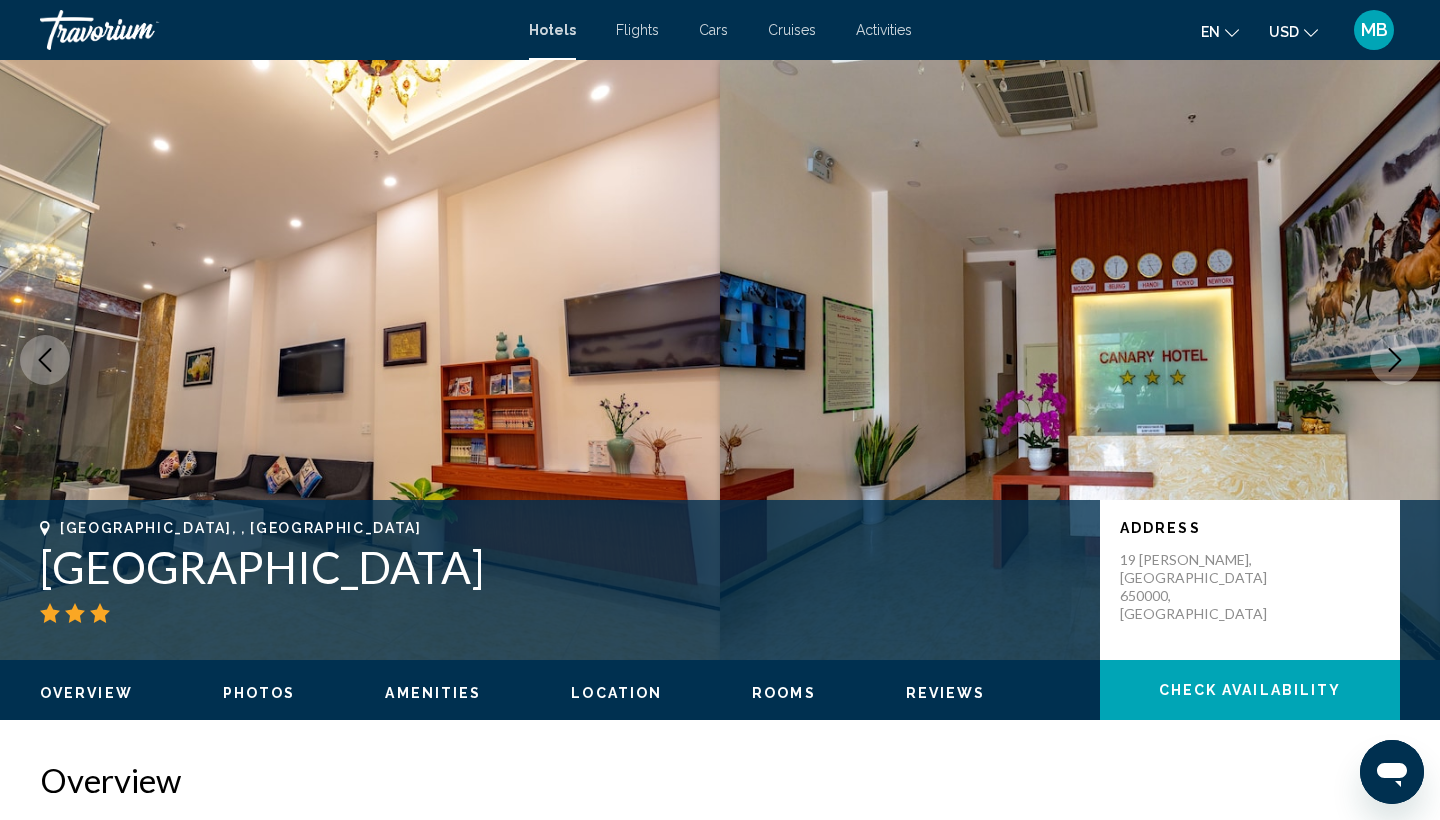 click 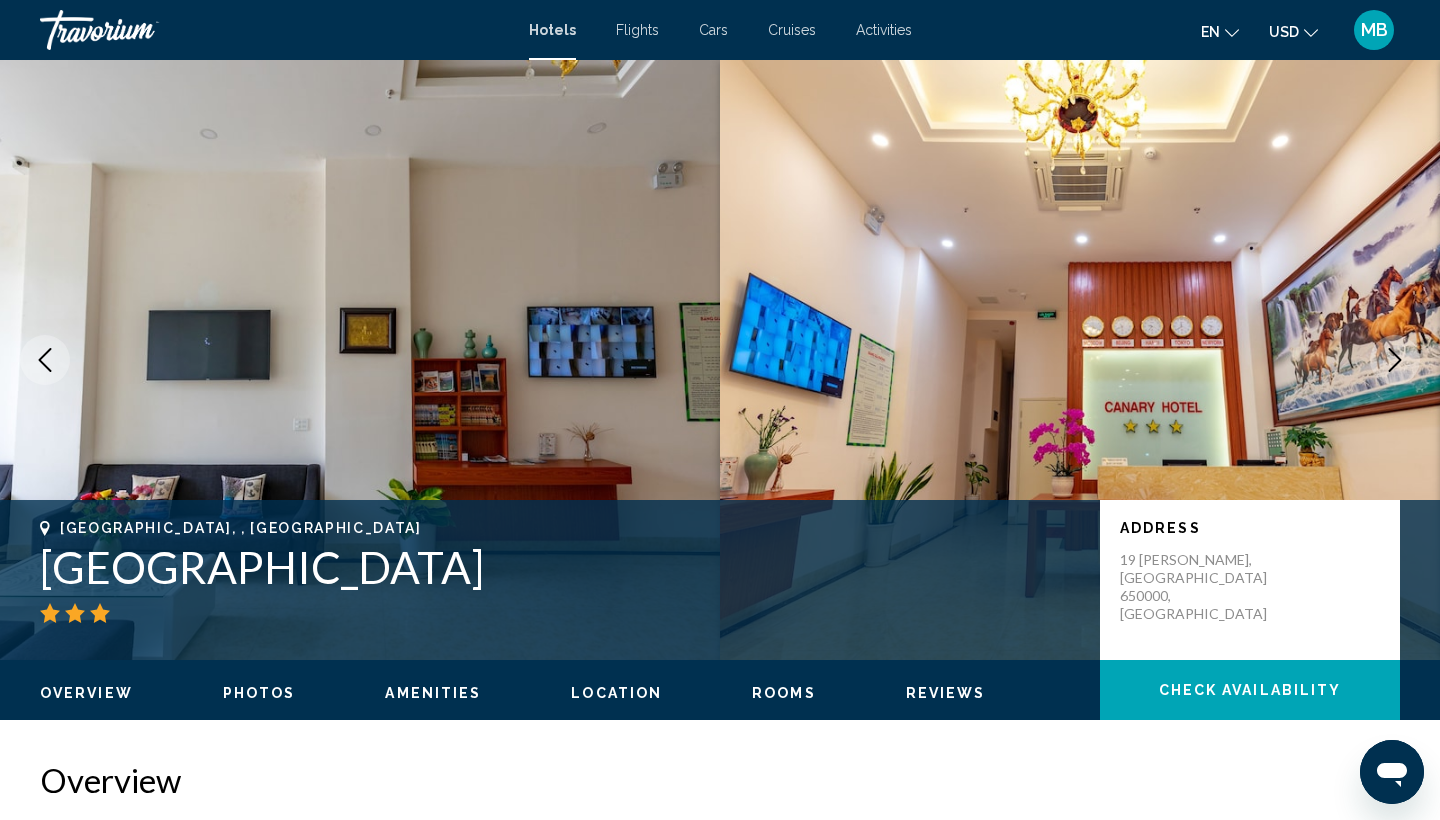 click 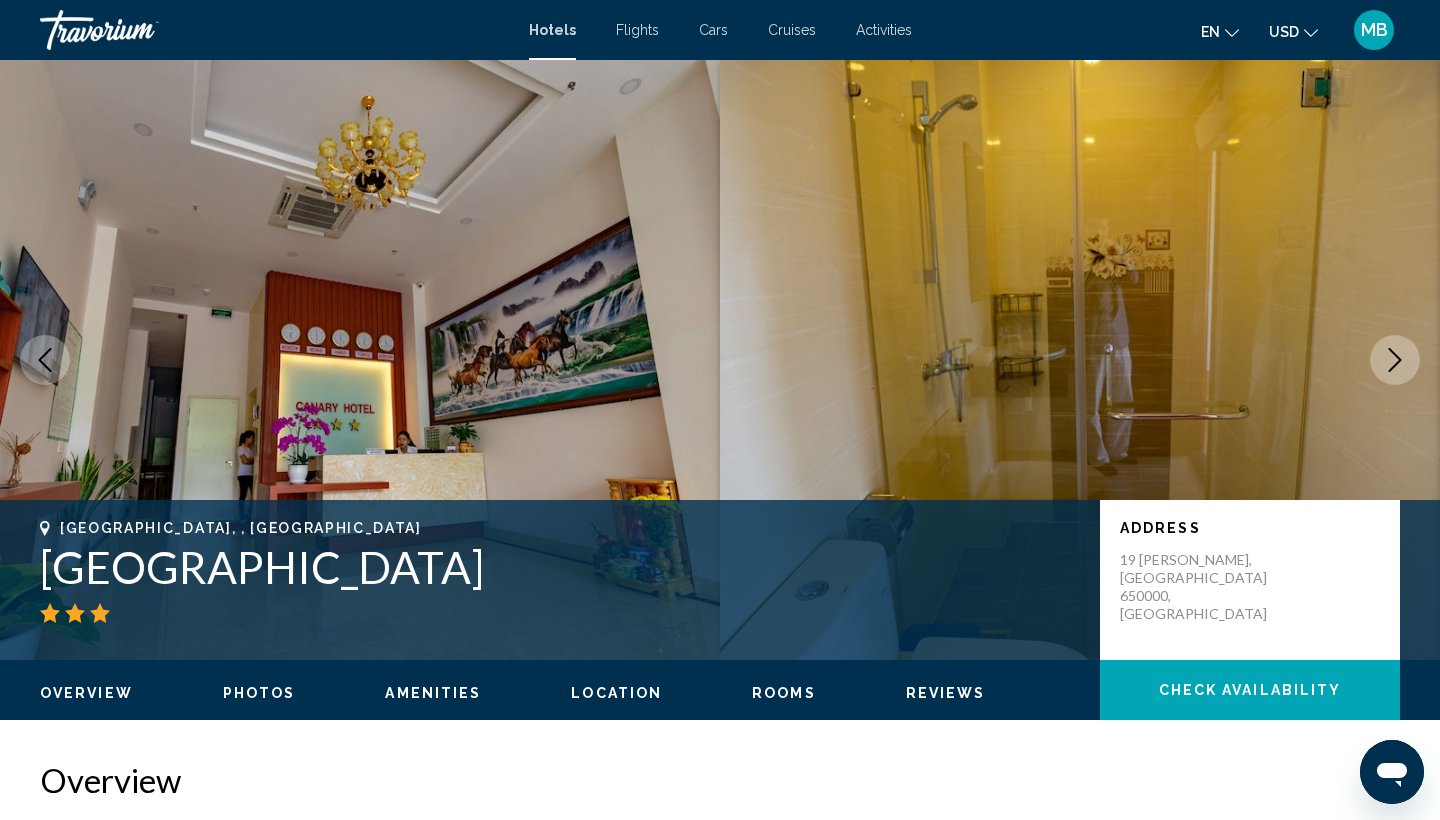 click 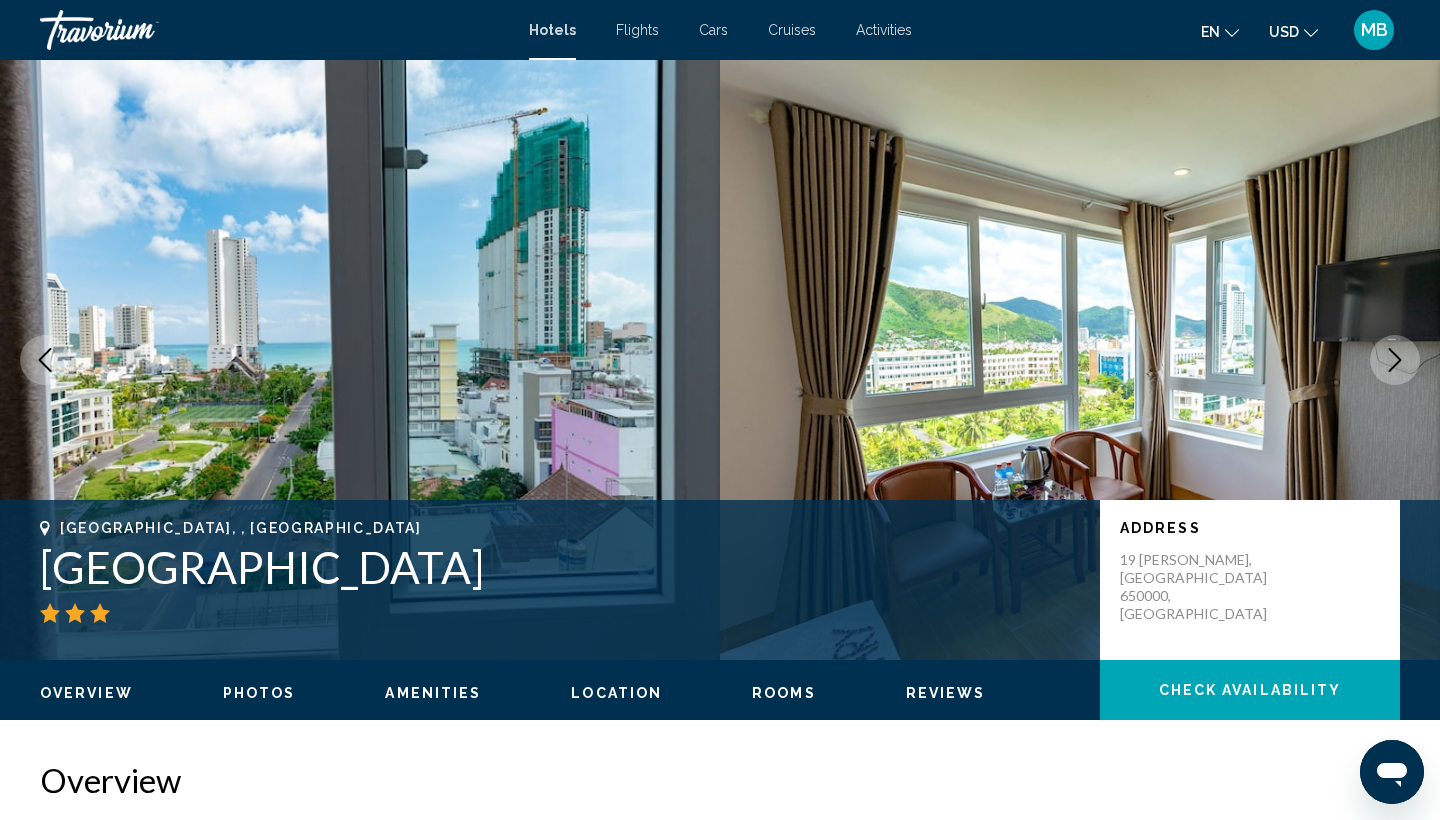 click at bounding box center (1395, 360) 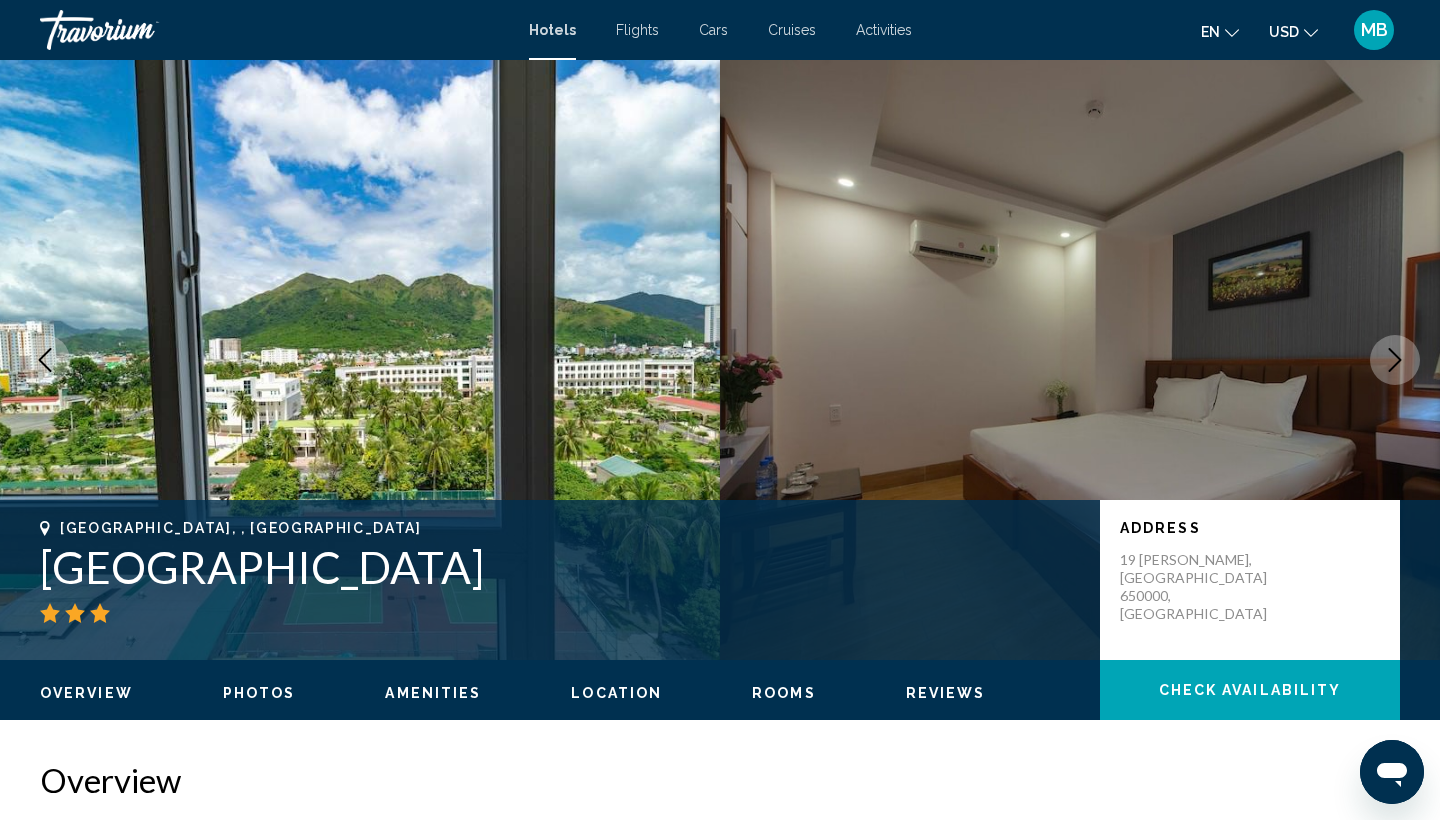click 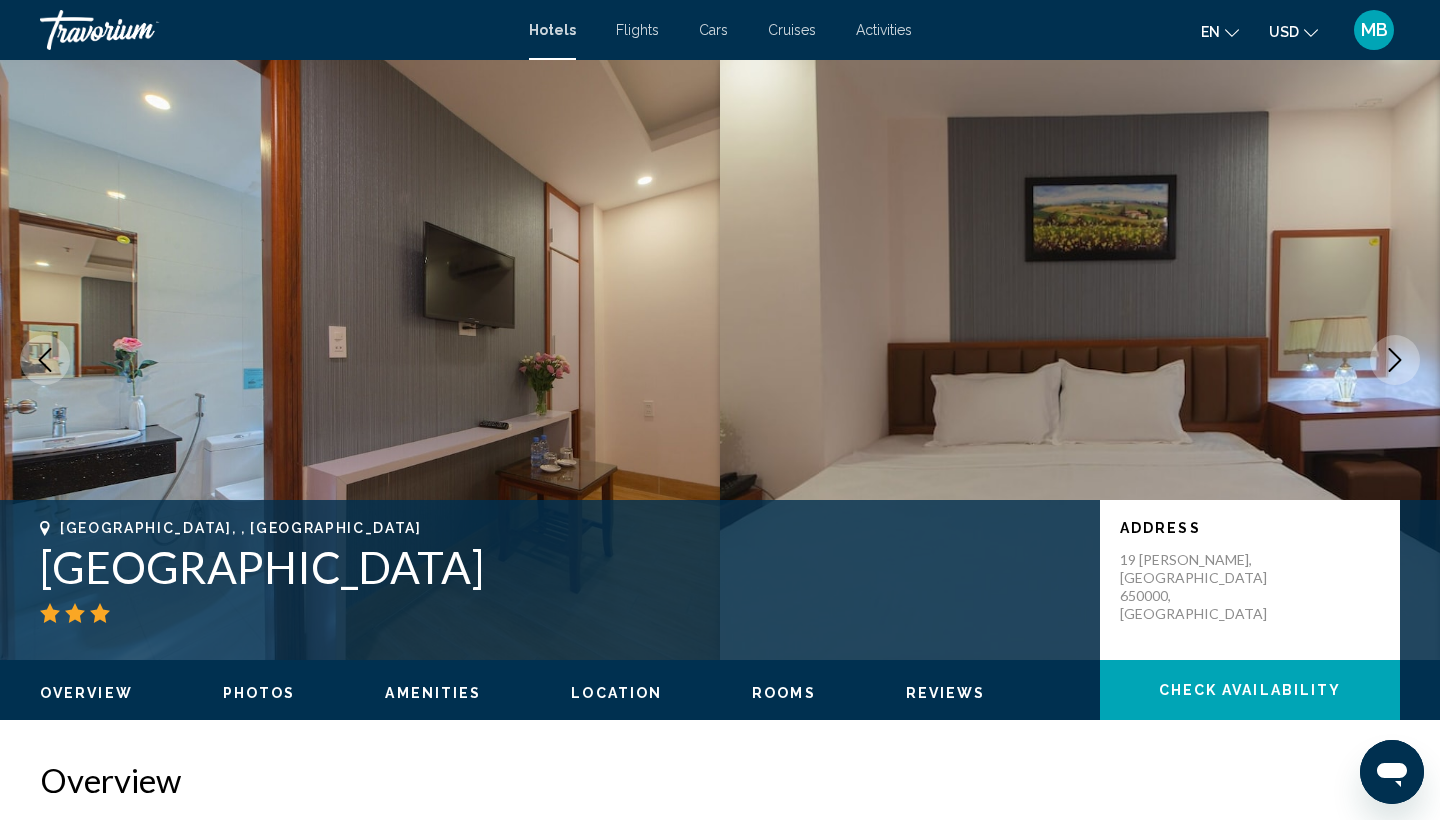 click 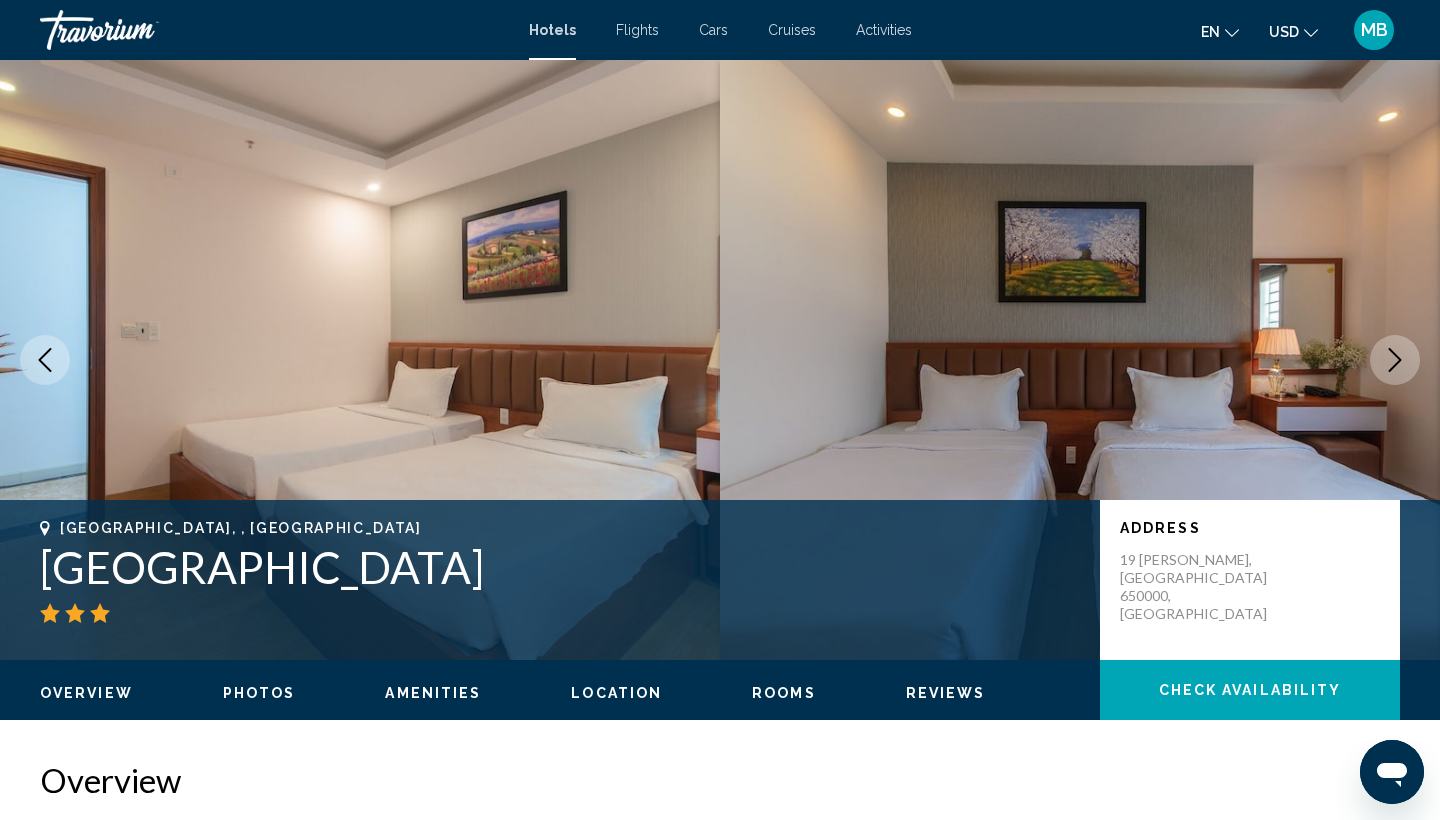 scroll, scrollTop: 0, scrollLeft: 0, axis: both 